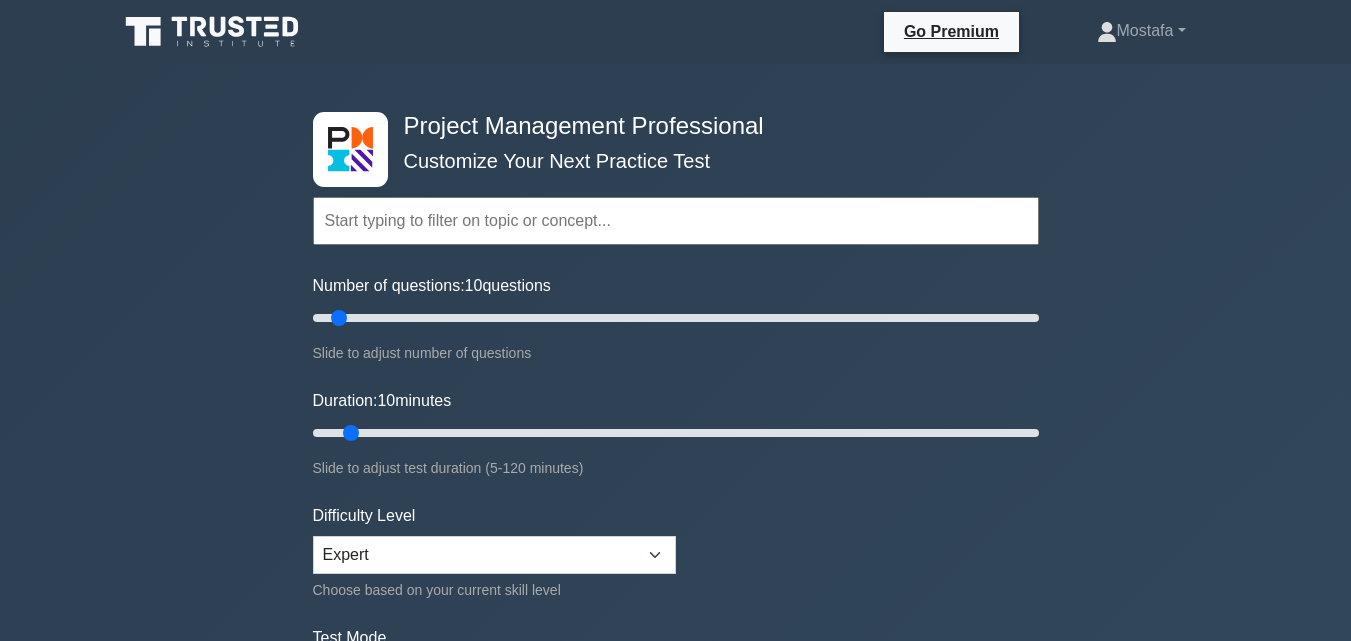 scroll, scrollTop: 0, scrollLeft: 0, axis: both 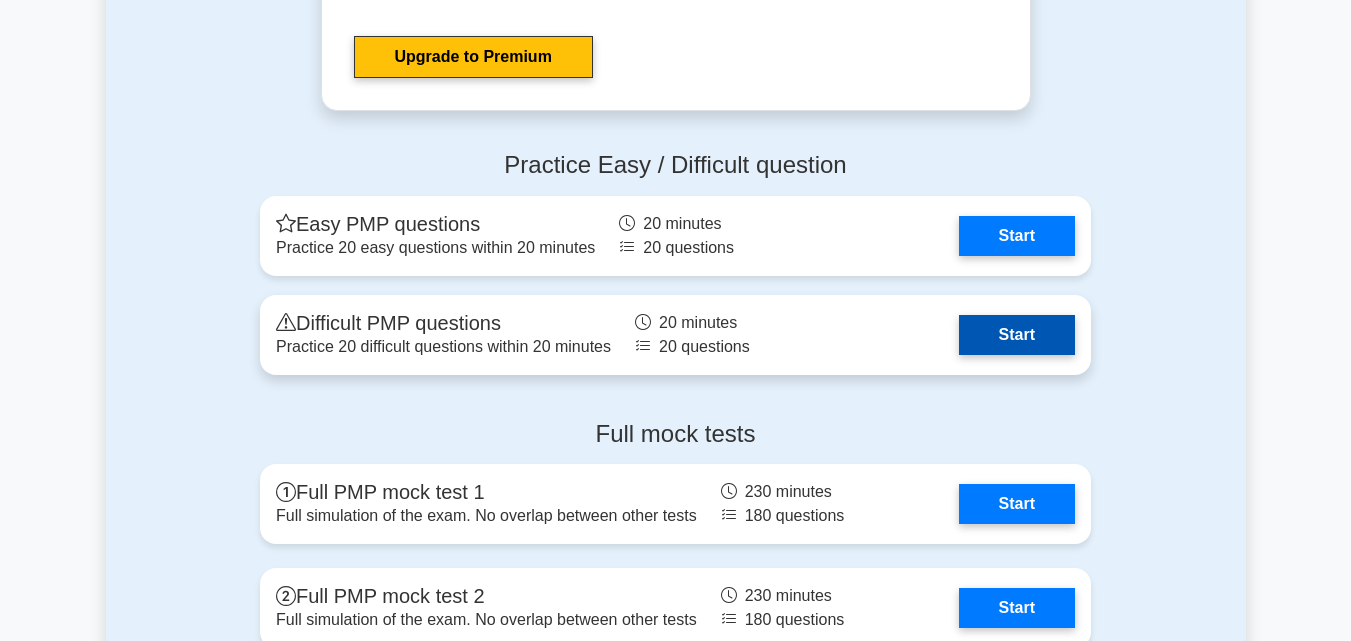 click on "Start" at bounding box center [1017, 335] 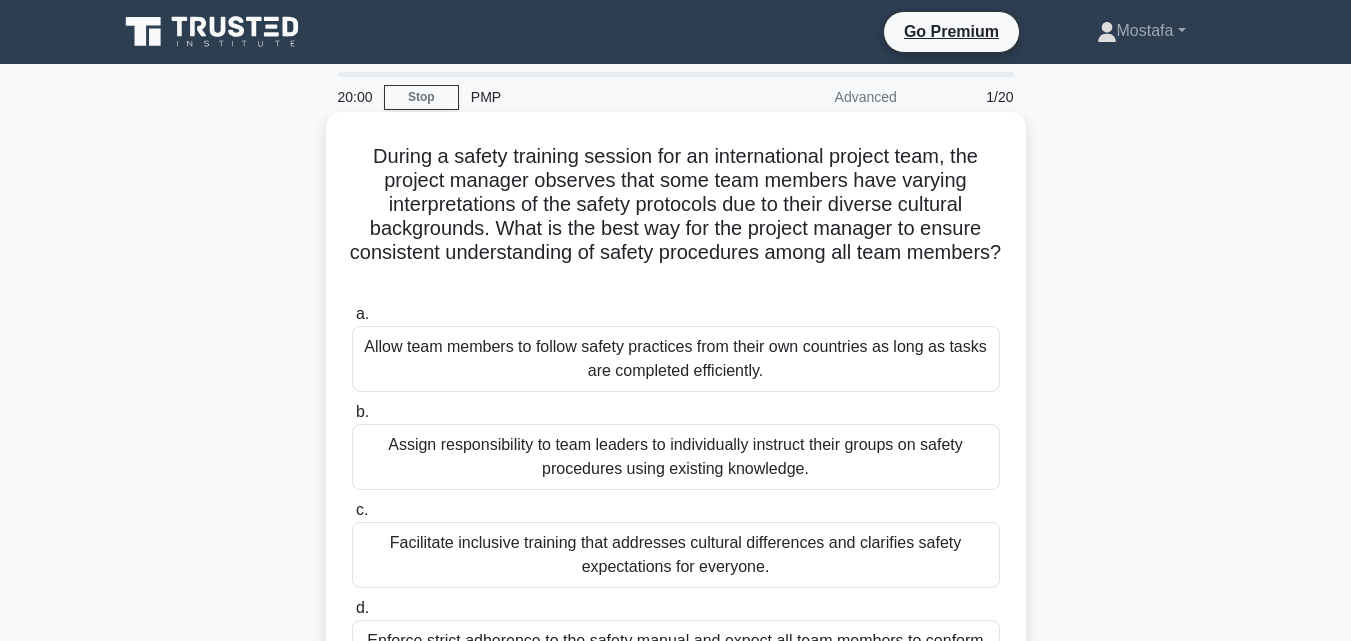 scroll, scrollTop: 0, scrollLeft: 0, axis: both 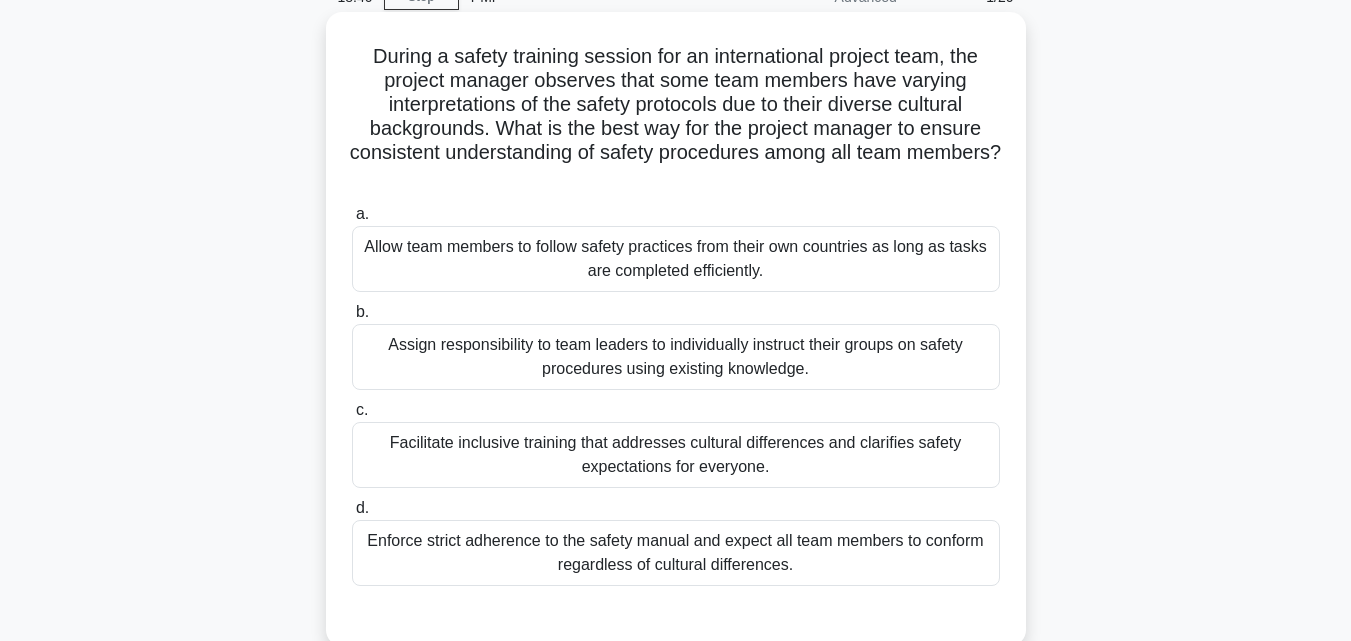 click on "Facilitate inclusive training that addresses cultural differences and clarifies safety expectations for everyone." at bounding box center (676, 455) 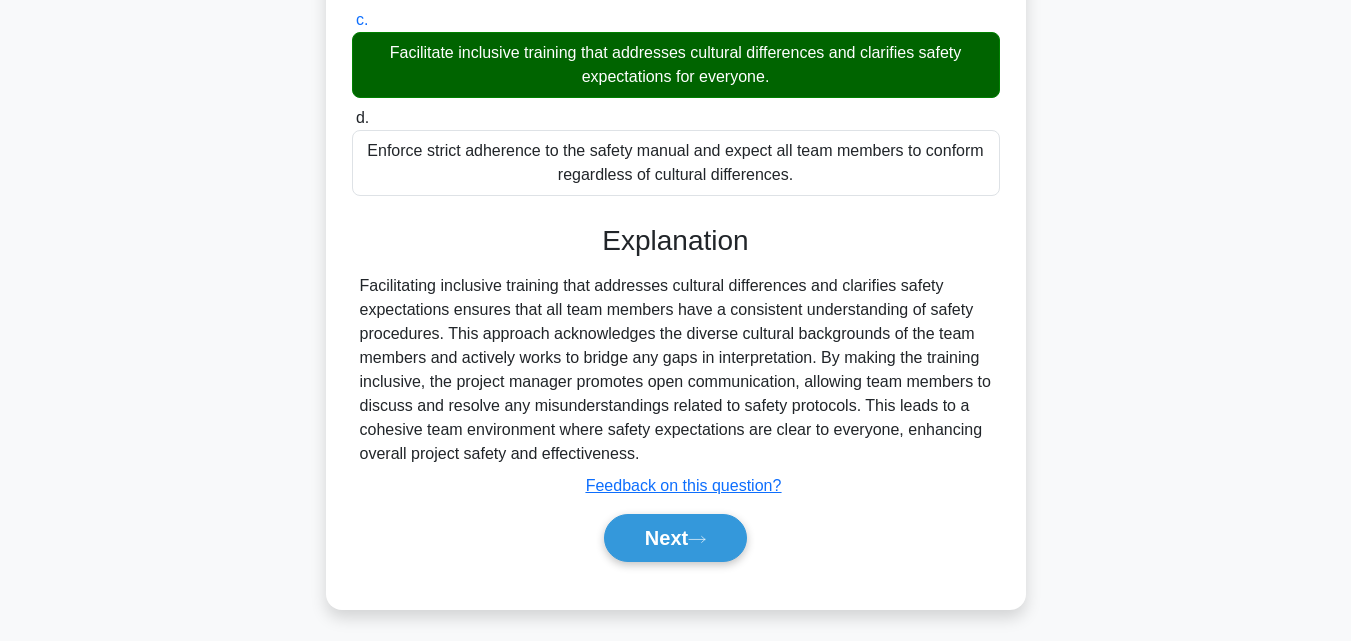 scroll, scrollTop: 497, scrollLeft: 0, axis: vertical 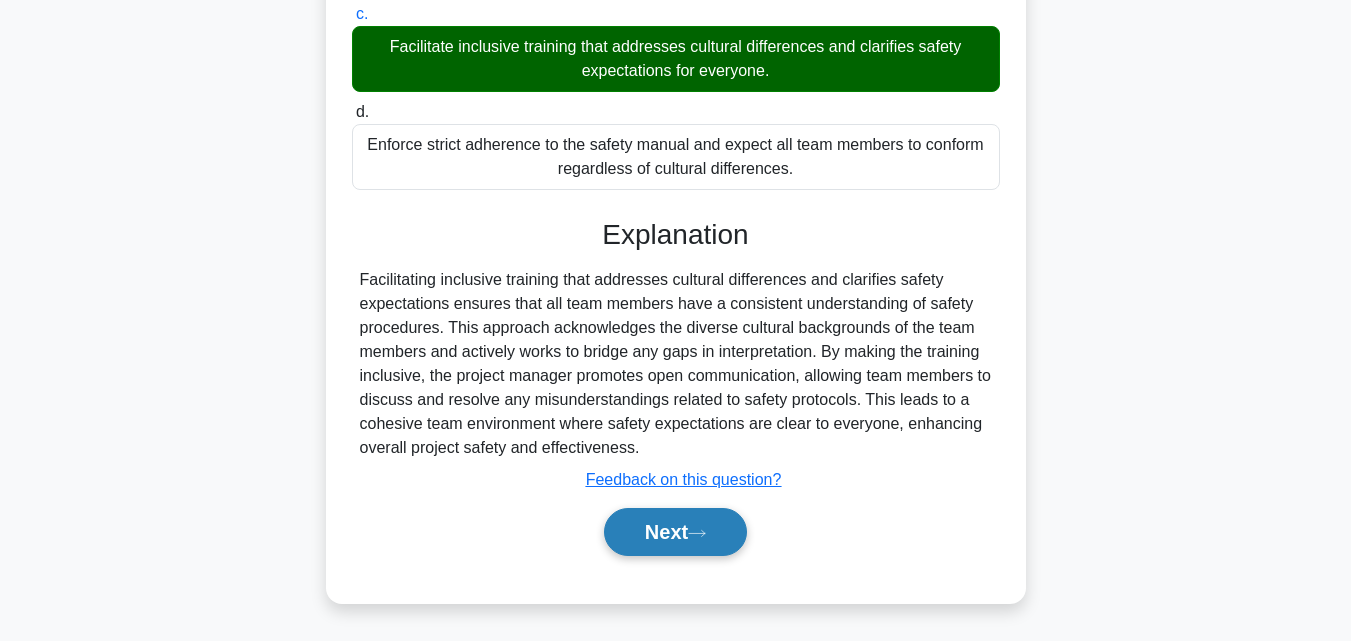 click on "Next" at bounding box center (675, 532) 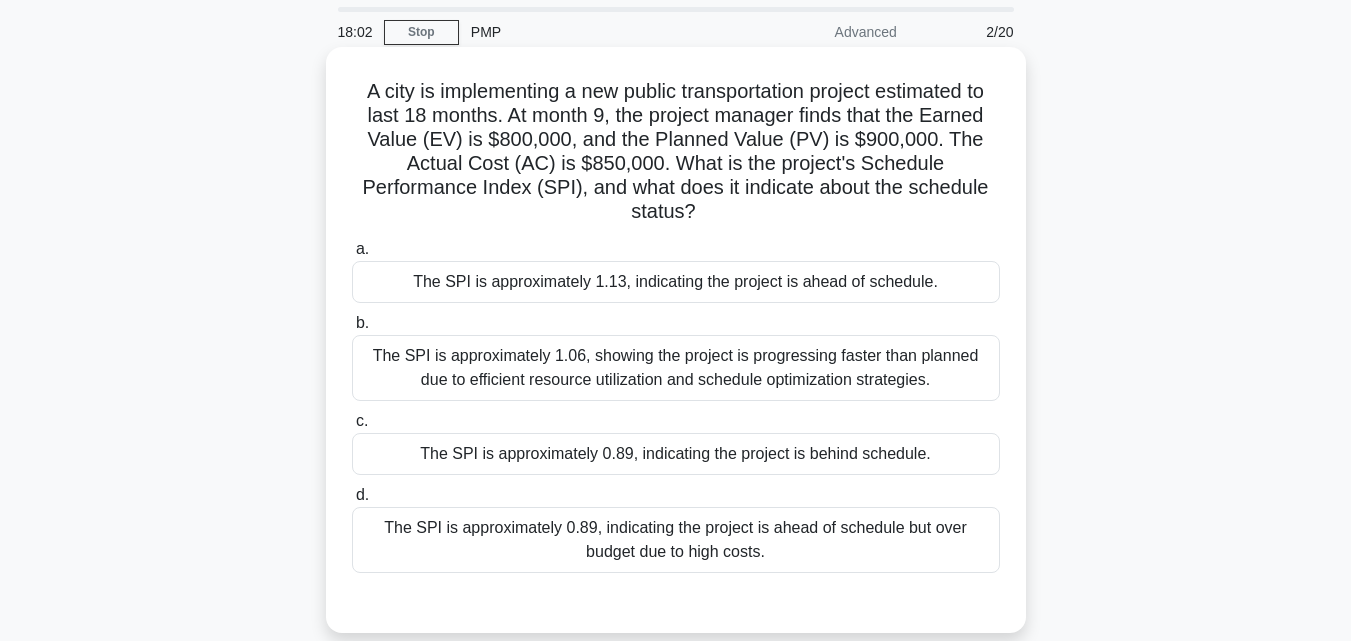 scroll, scrollTop: 100, scrollLeft: 0, axis: vertical 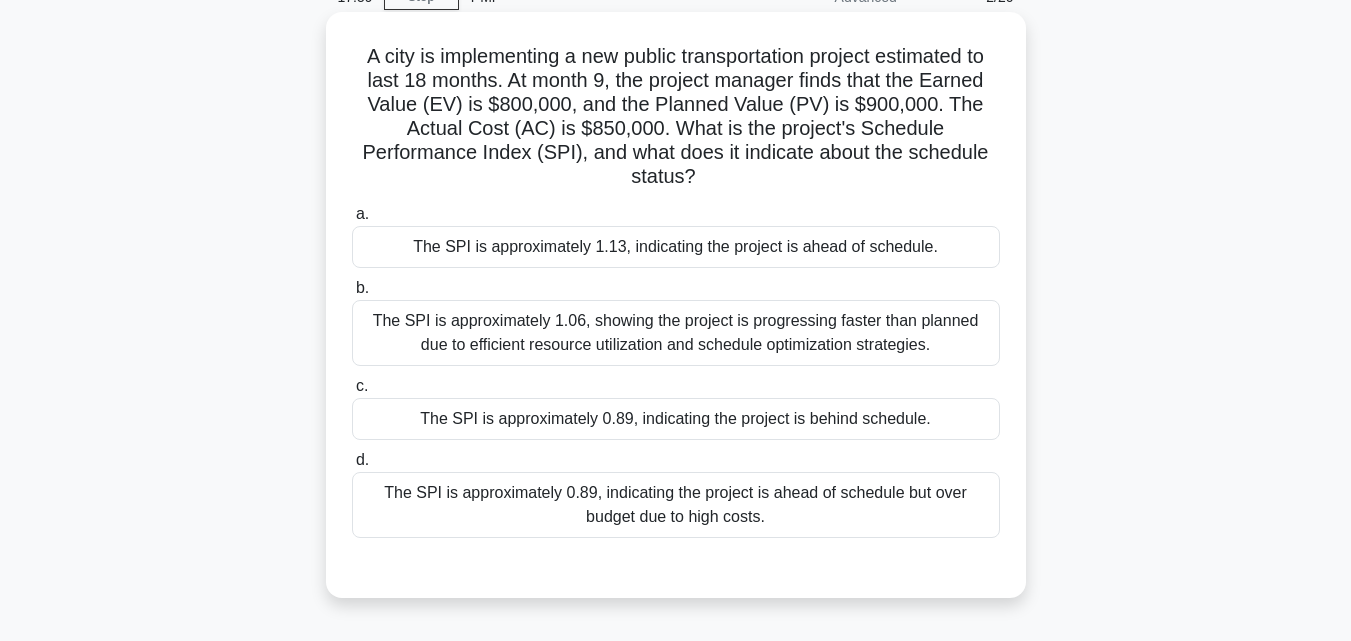 click on "The SPI is approximately 0.89, indicating the project is behind schedule." at bounding box center (676, 419) 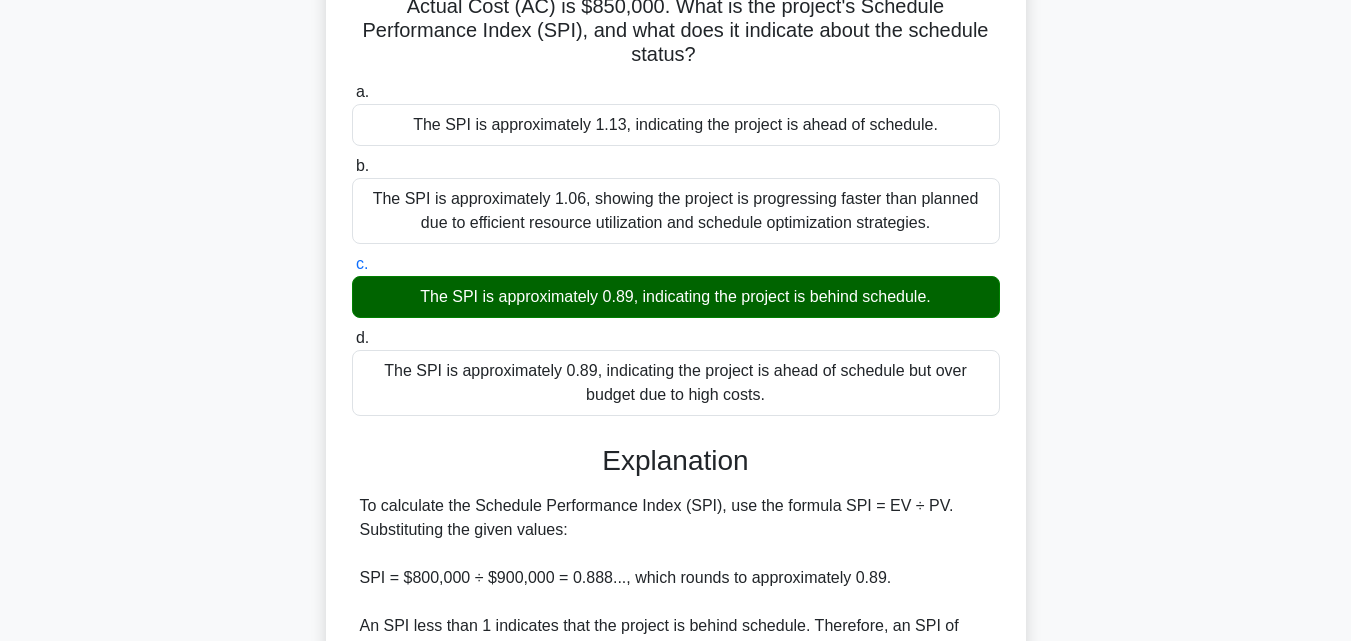 scroll, scrollTop: 439, scrollLeft: 0, axis: vertical 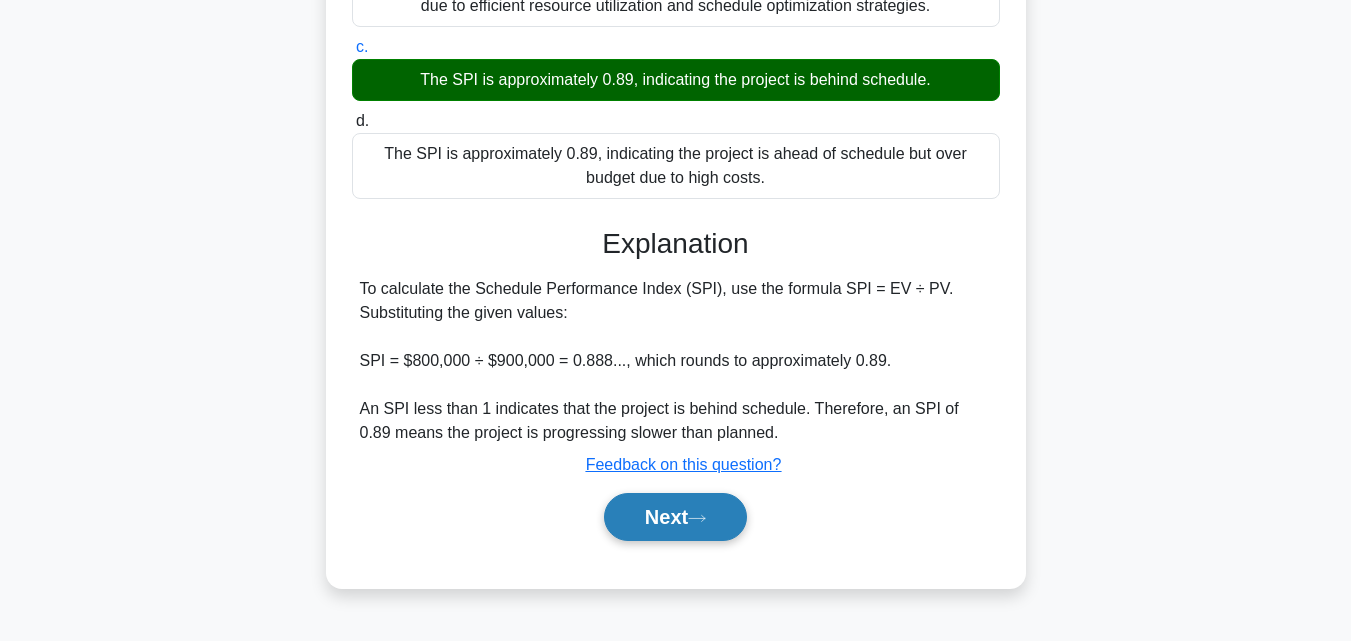 click on "Next" at bounding box center [675, 517] 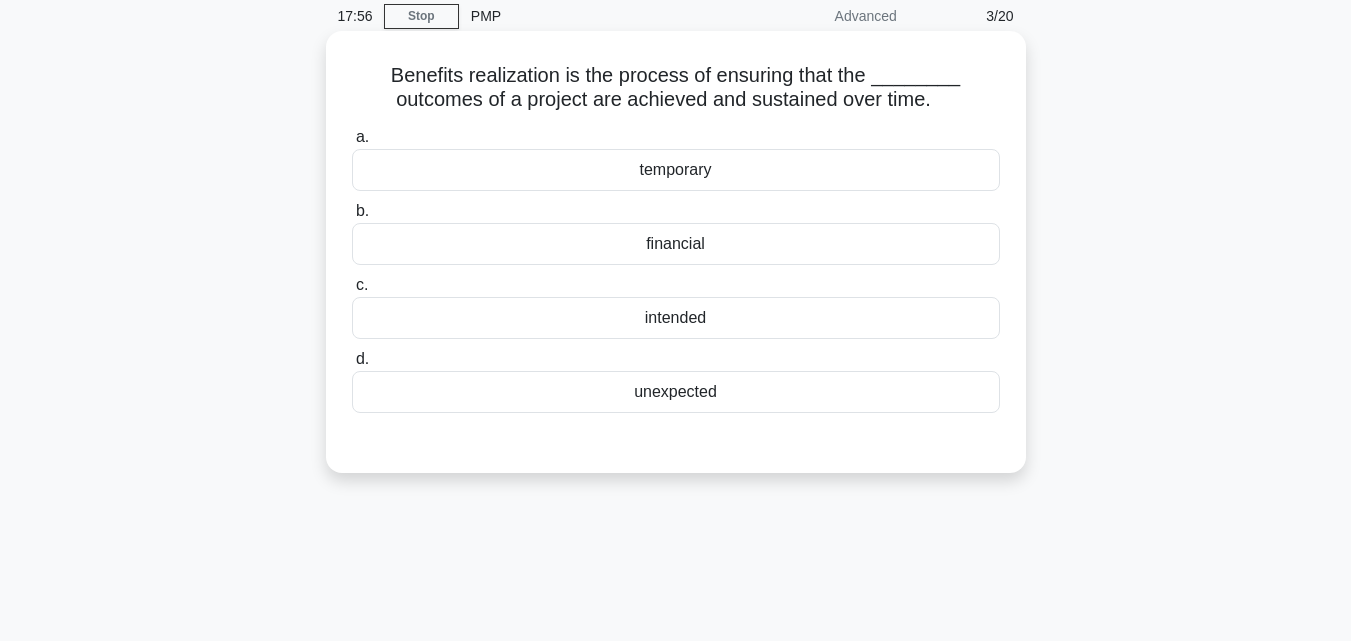 scroll, scrollTop: 39, scrollLeft: 0, axis: vertical 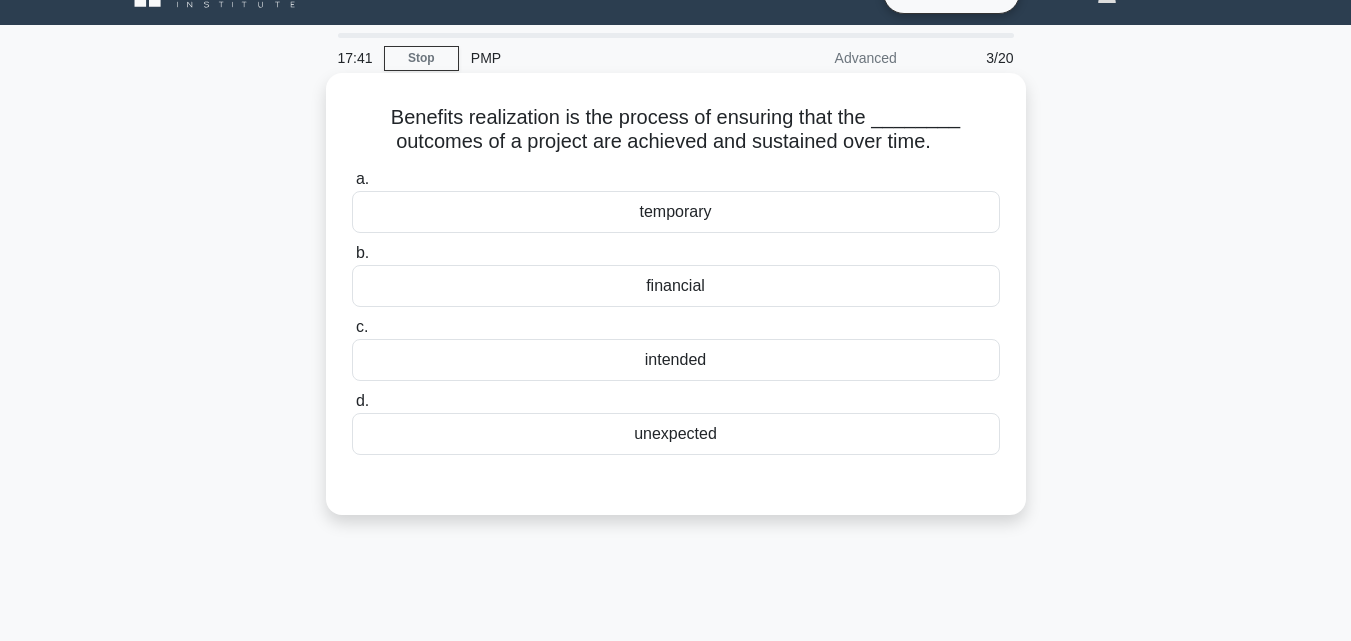 click on "temporary" at bounding box center [676, 212] 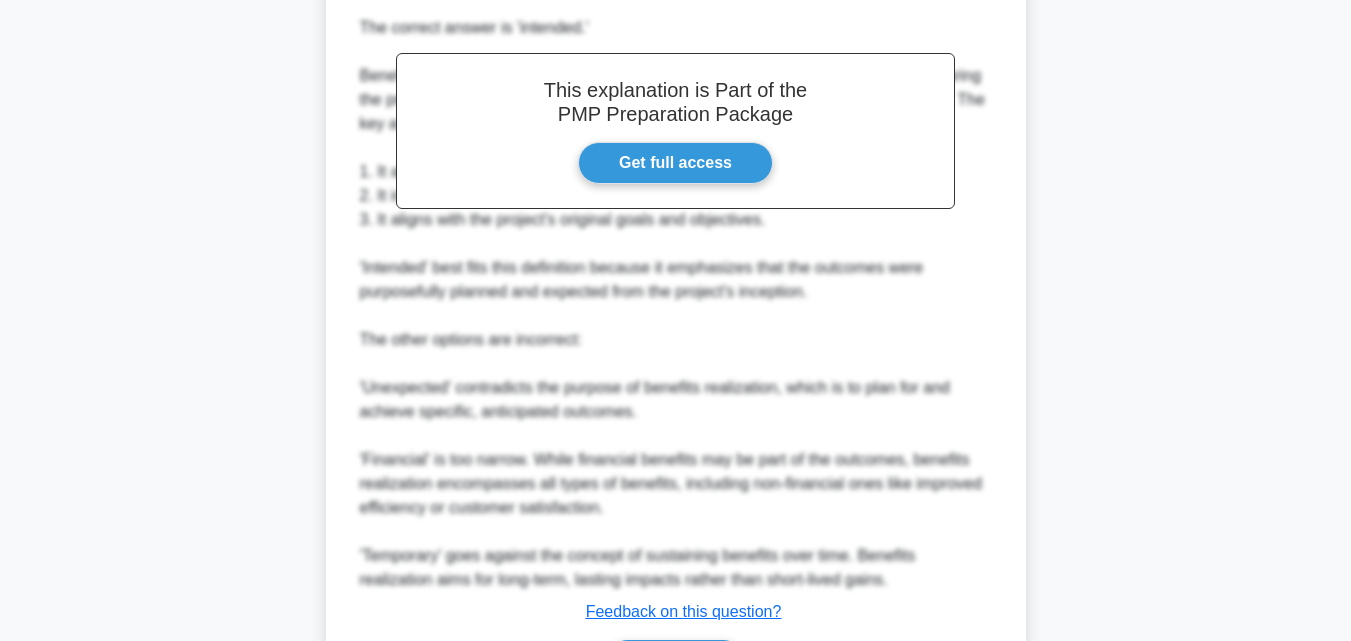 scroll, scrollTop: 691, scrollLeft: 0, axis: vertical 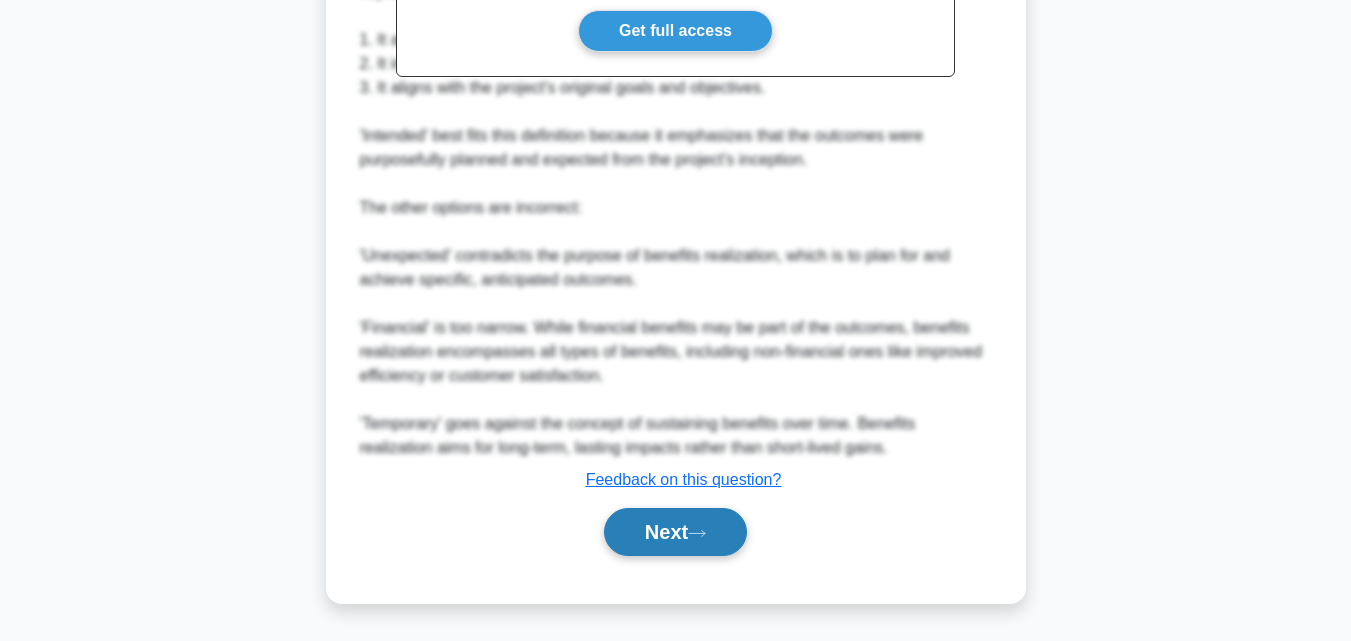 click on "Next" at bounding box center [675, 532] 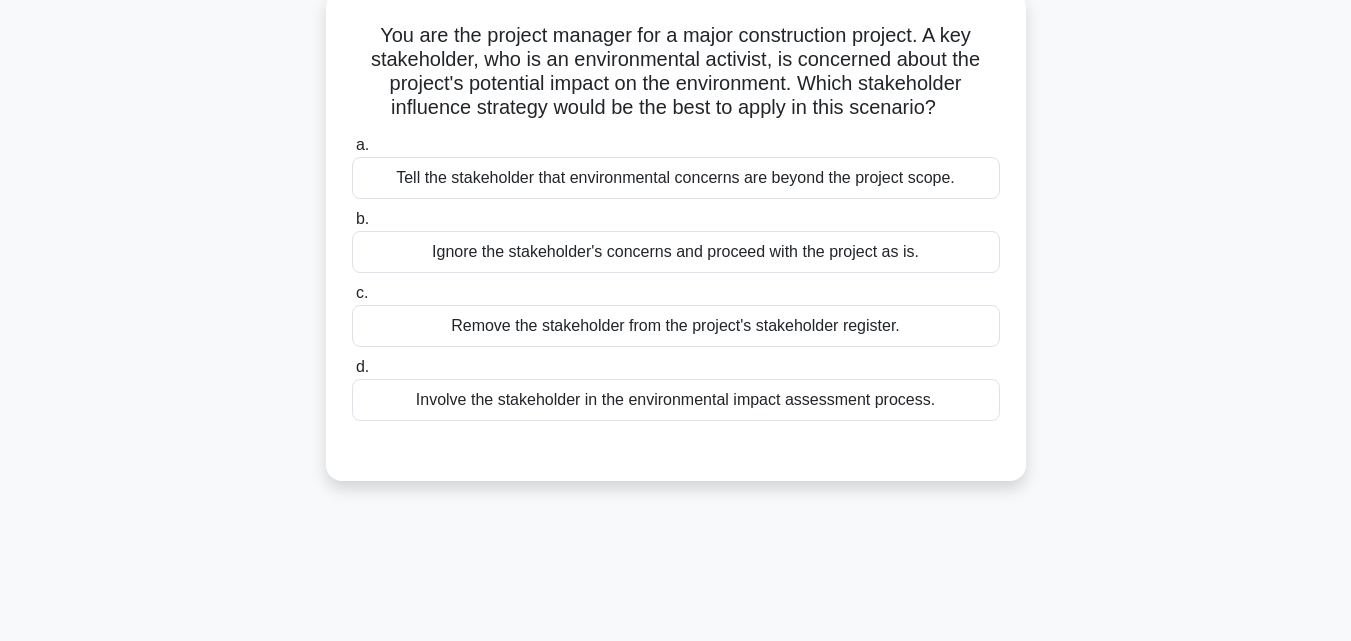 scroll, scrollTop: 39, scrollLeft: 0, axis: vertical 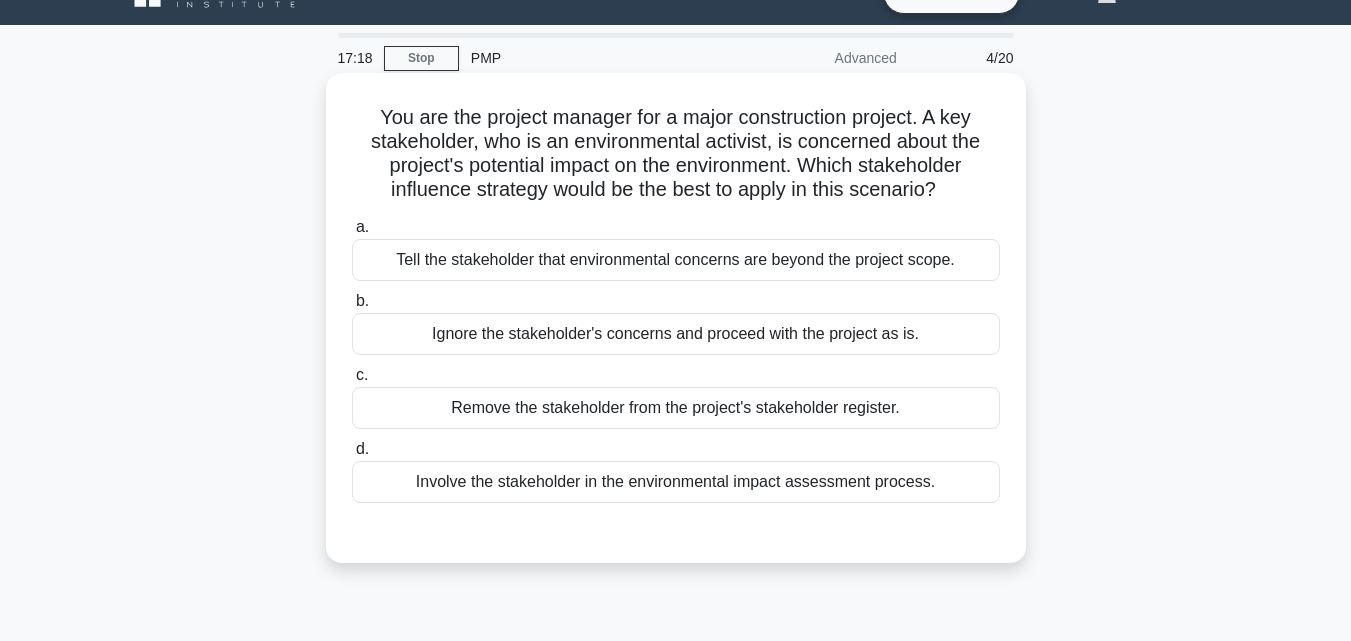 click on "Involve the stakeholder in the environmental impact assessment process." at bounding box center [676, 482] 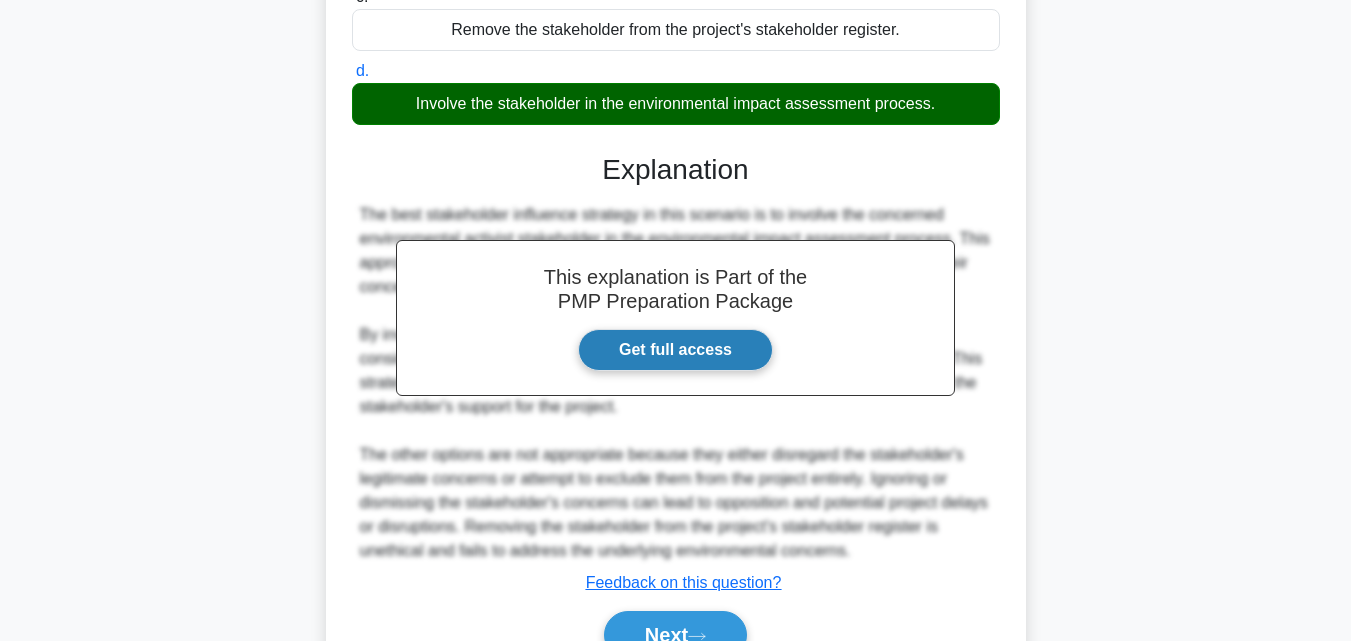 scroll, scrollTop: 521, scrollLeft: 0, axis: vertical 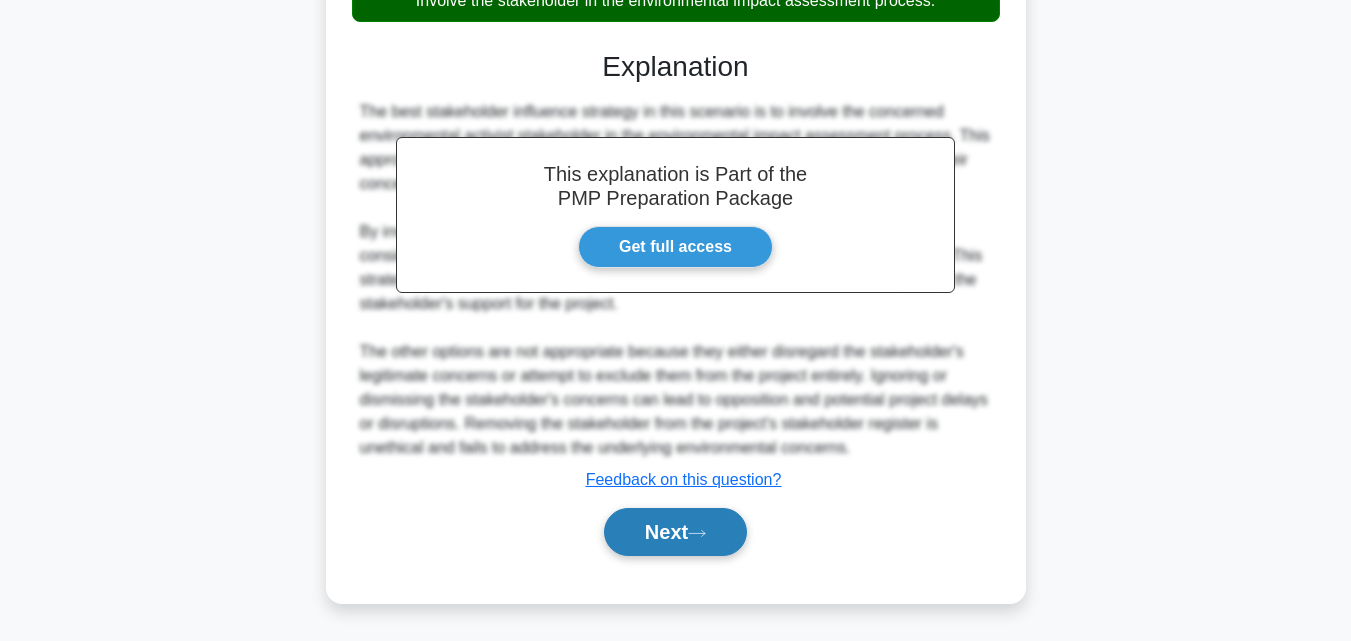 click on "Next" at bounding box center [675, 532] 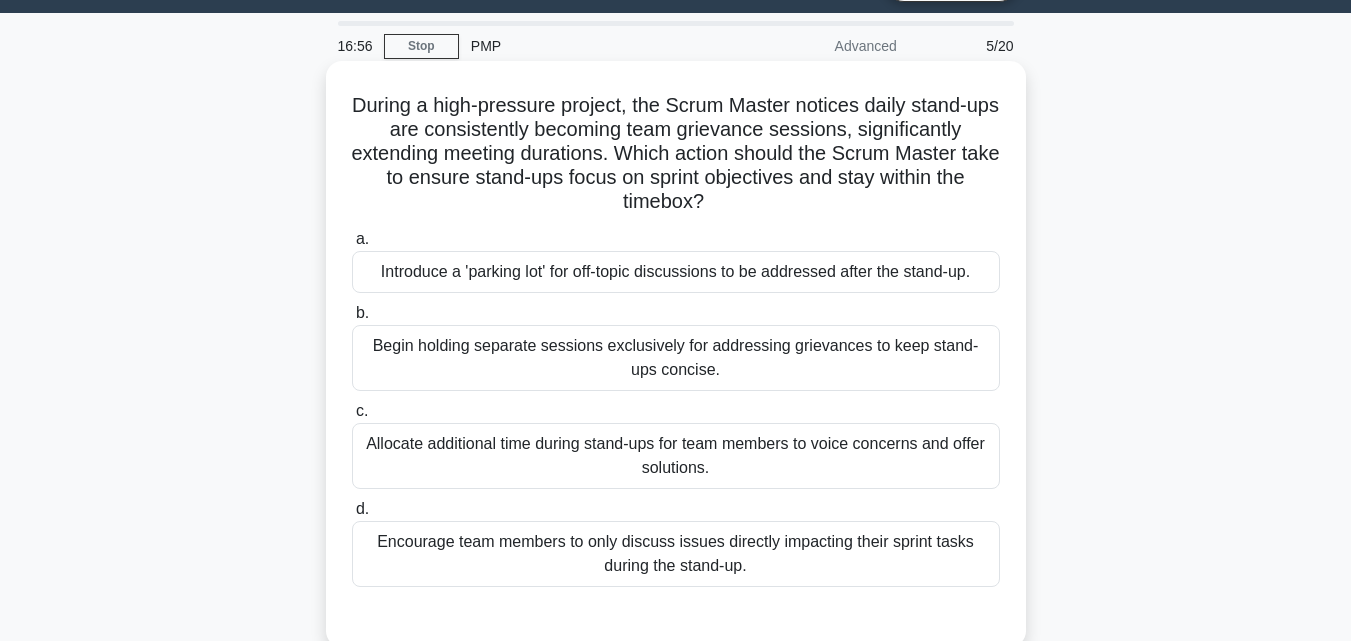 scroll, scrollTop: 100, scrollLeft: 0, axis: vertical 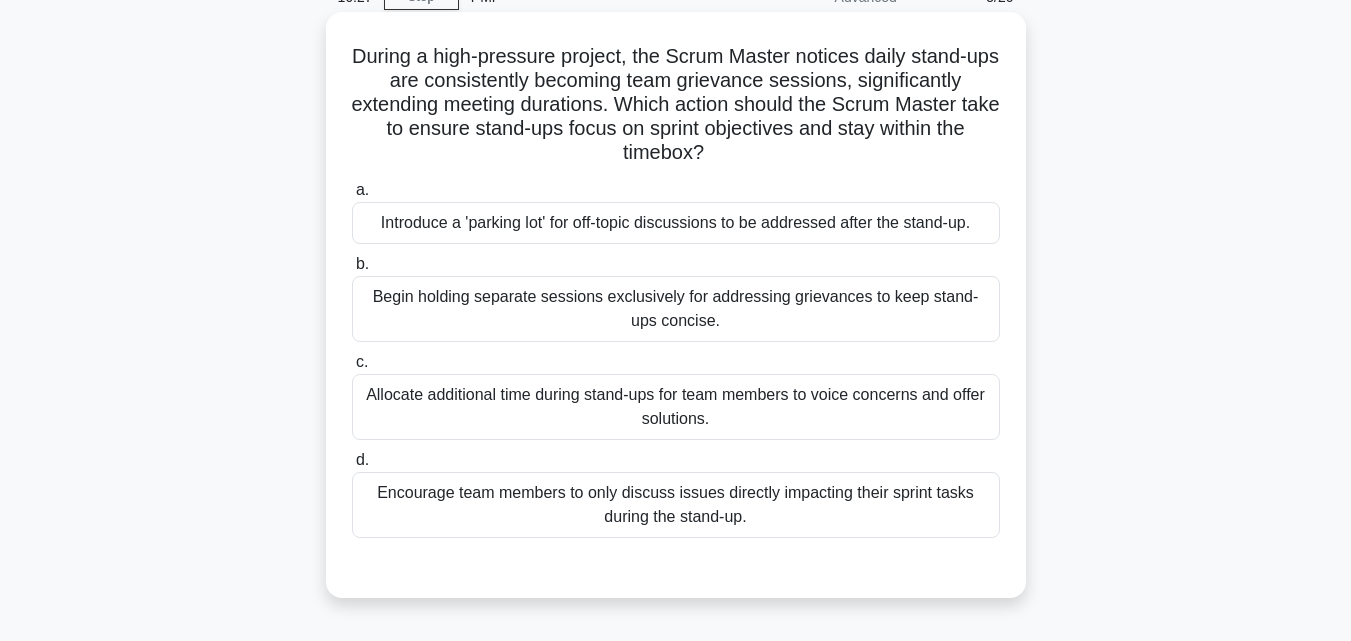 drag, startPoint x: 699, startPoint y: 323, endPoint x: 649, endPoint y: 329, distance: 50.358715 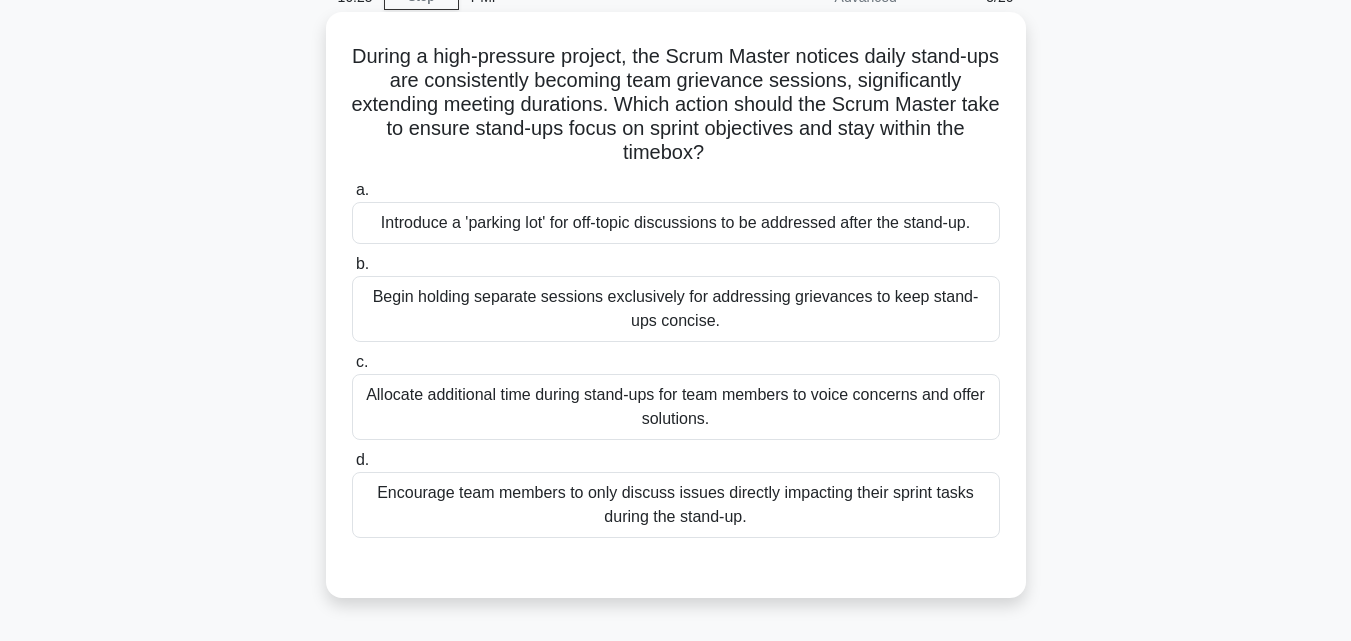 drag, startPoint x: 357, startPoint y: 61, endPoint x: 761, endPoint y: 523, distance: 613.7263 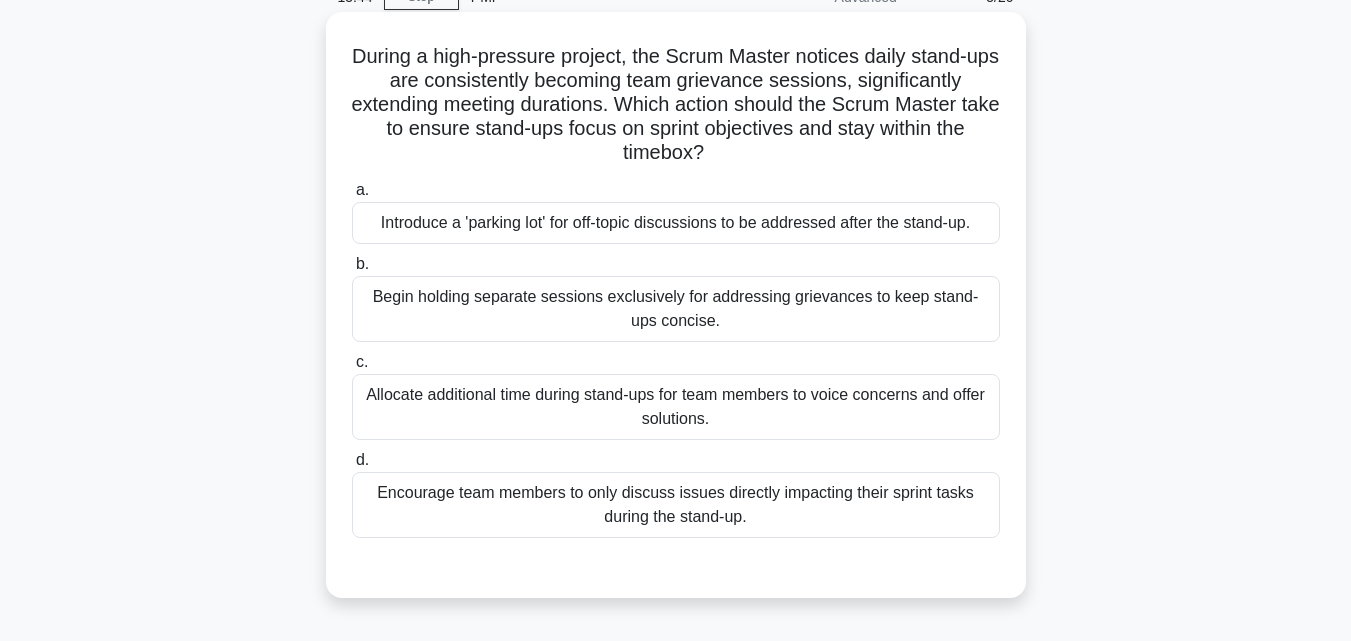click on "Introduce a 'parking lot' for off-topic discussions to be addressed after the stand-up." at bounding box center (676, 223) 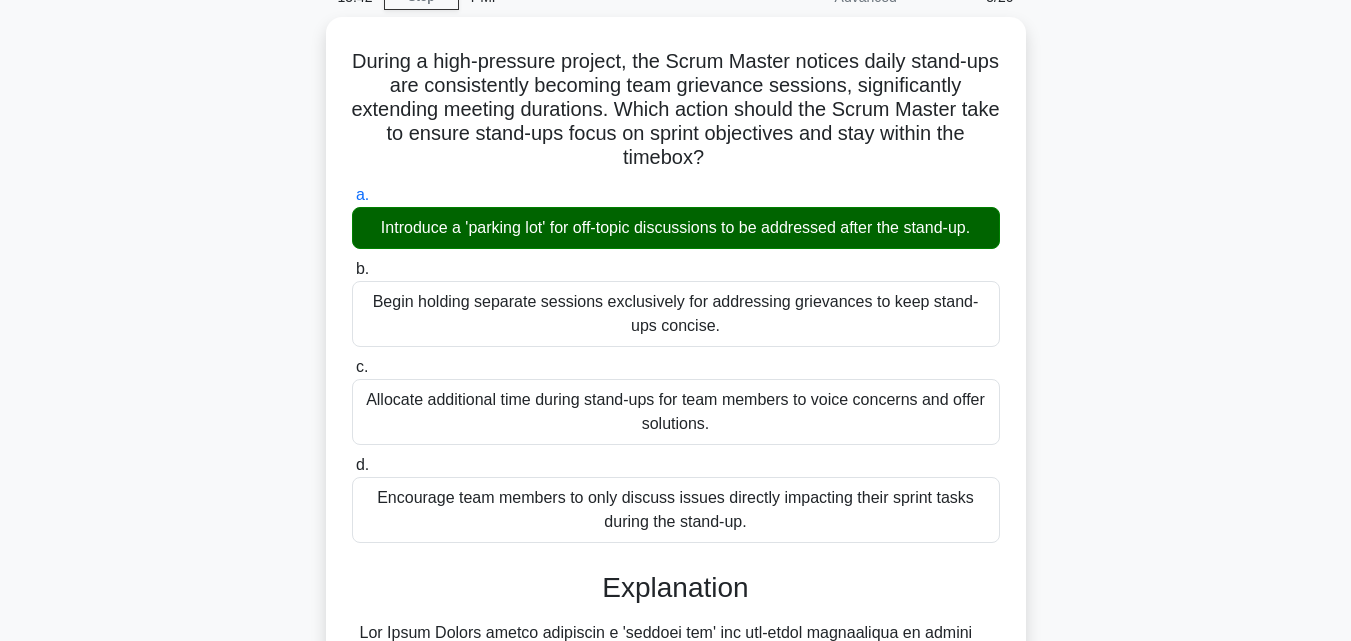 click on "During a high-pressure project, the Scrum Master notices daily stand-ups are consistently becoming team grievance sessions, significantly extending meeting durations. Which action should the Scrum Master take to ensure stand-ups focus on sprint objectives and stay within the timebox?
.spinner_0XTQ{transform-origin:center;animation:spinner_y6GP .75s linear infinite}@keyframes spinner_y6GP{100%{transform:rotate(360deg)}}
a.
b. c. d." at bounding box center (676, 582) 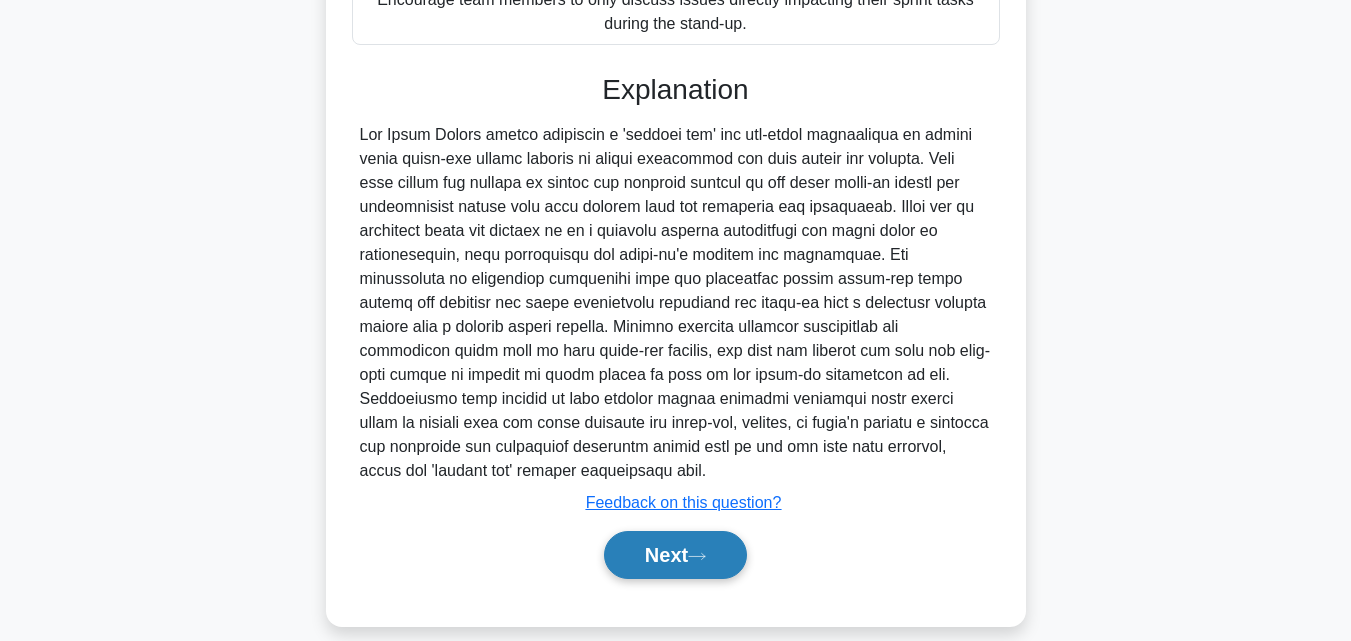 click on "Next" at bounding box center (675, 555) 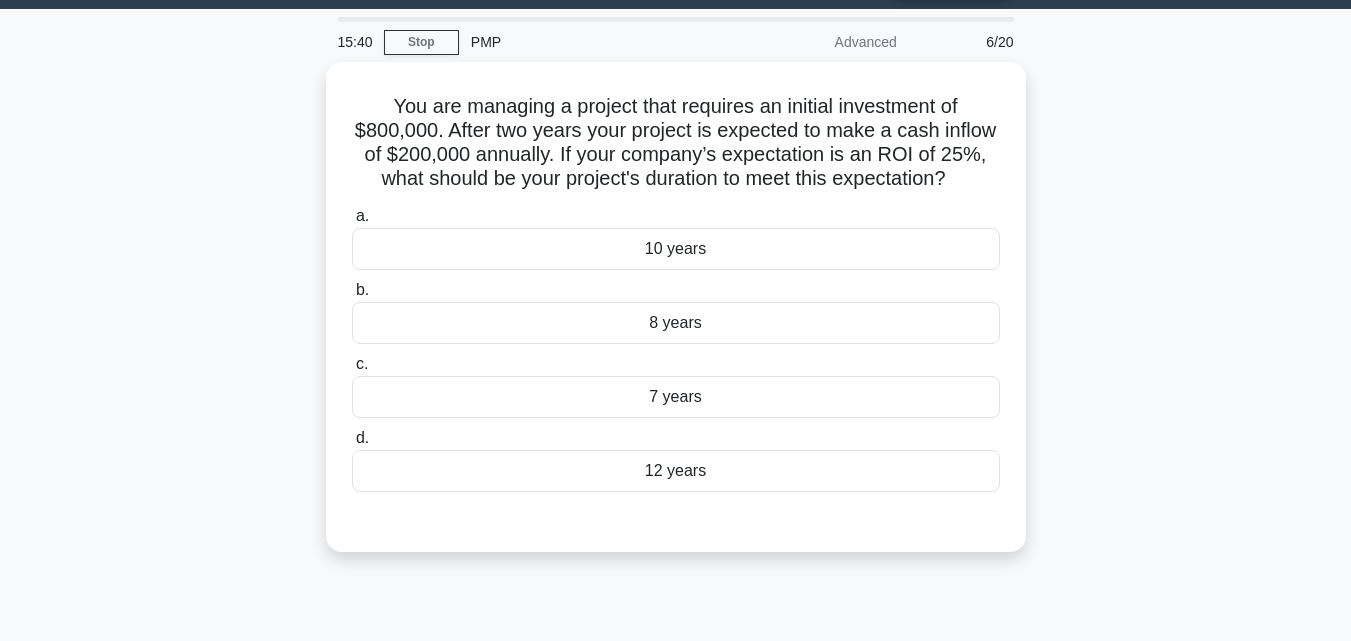 scroll, scrollTop: 39, scrollLeft: 0, axis: vertical 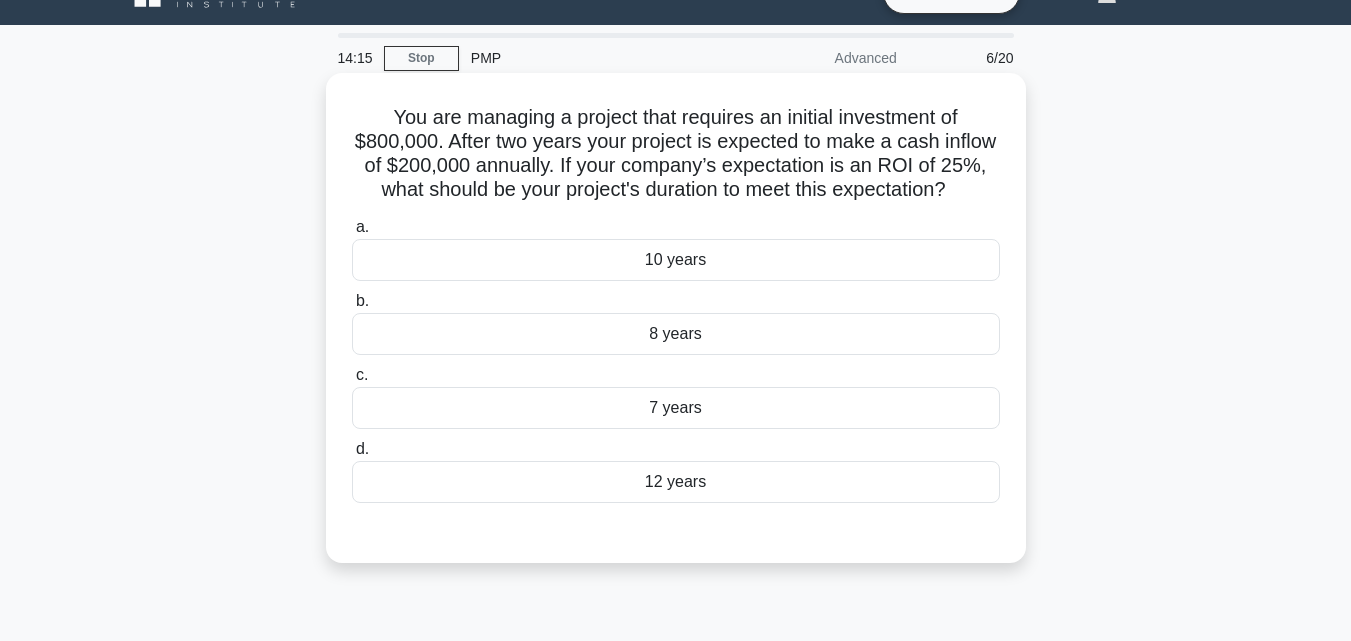 click on "7 years" at bounding box center [676, 408] 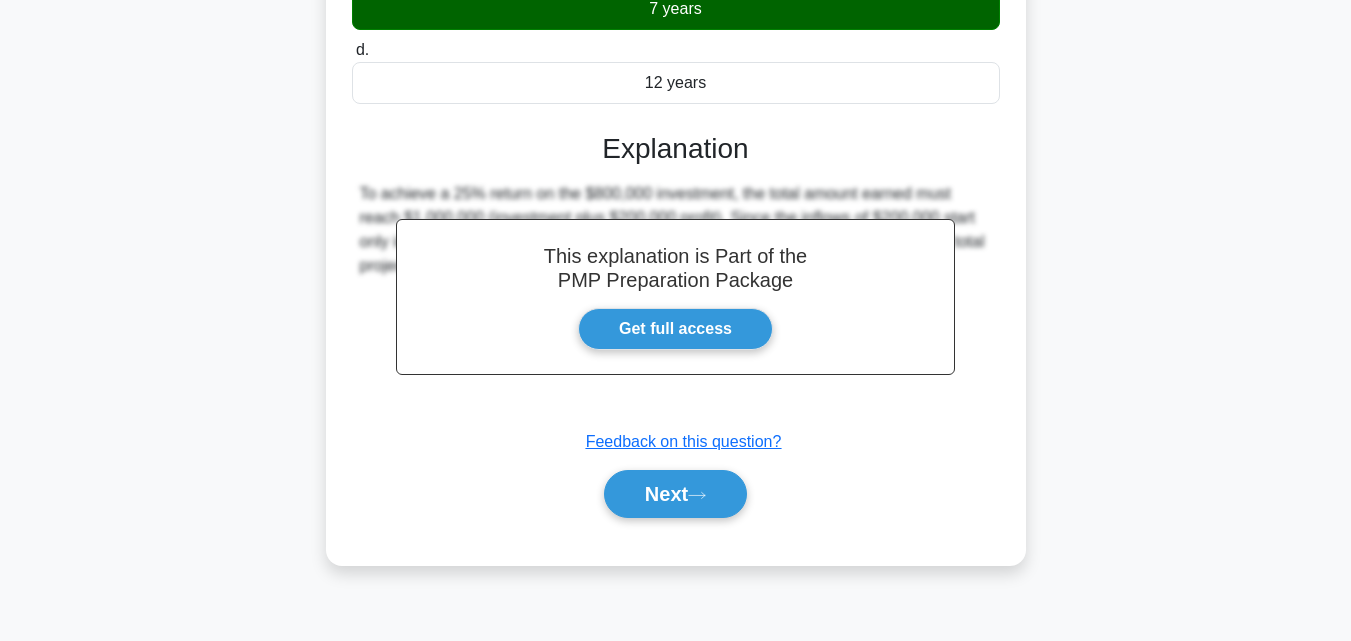 scroll, scrollTop: 439, scrollLeft: 0, axis: vertical 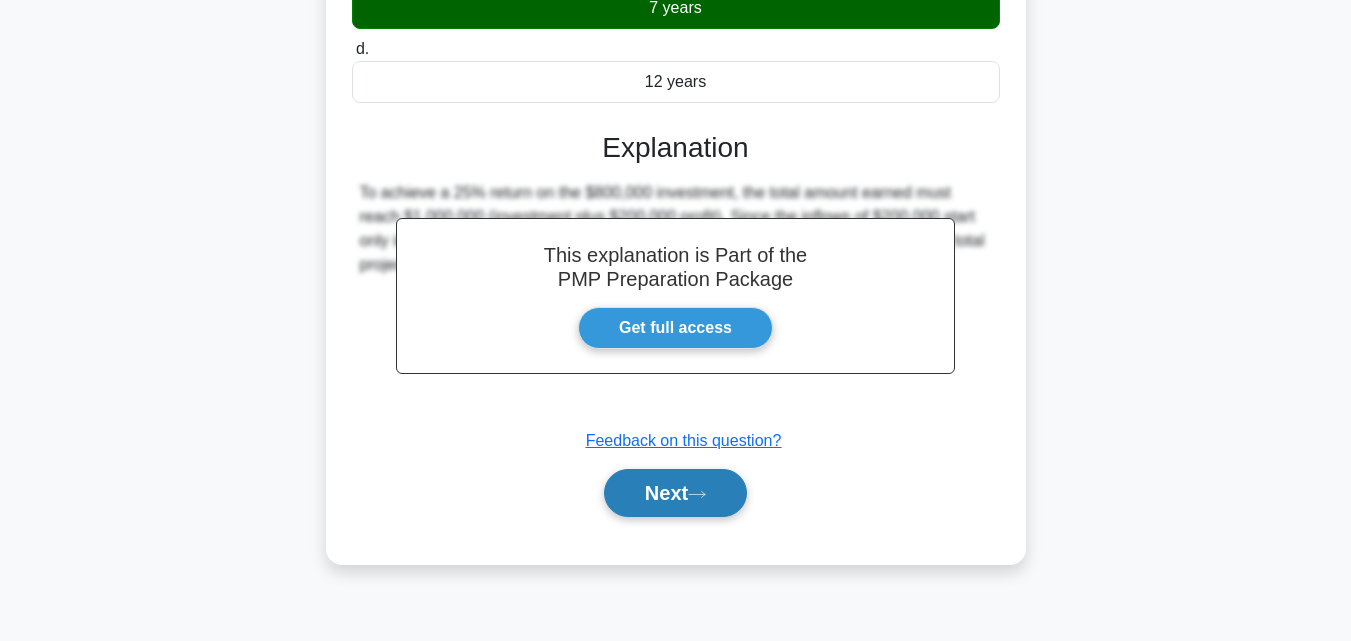 click on "Next" at bounding box center (675, 493) 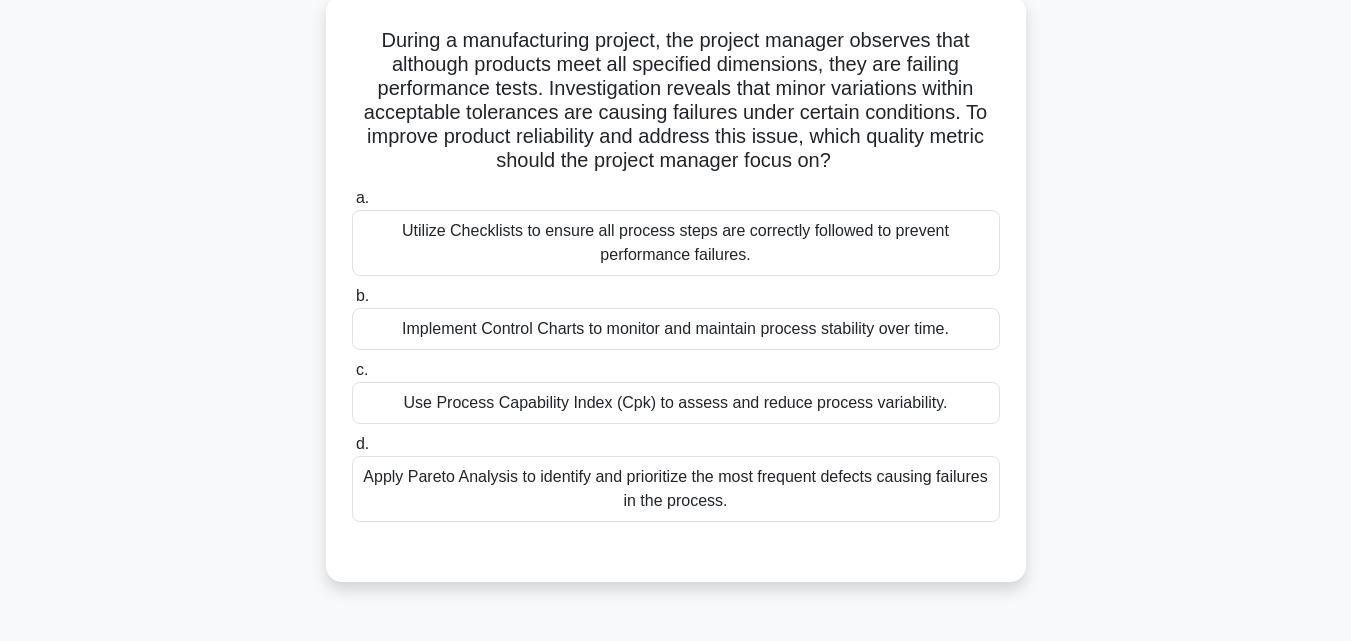 scroll, scrollTop: 0, scrollLeft: 0, axis: both 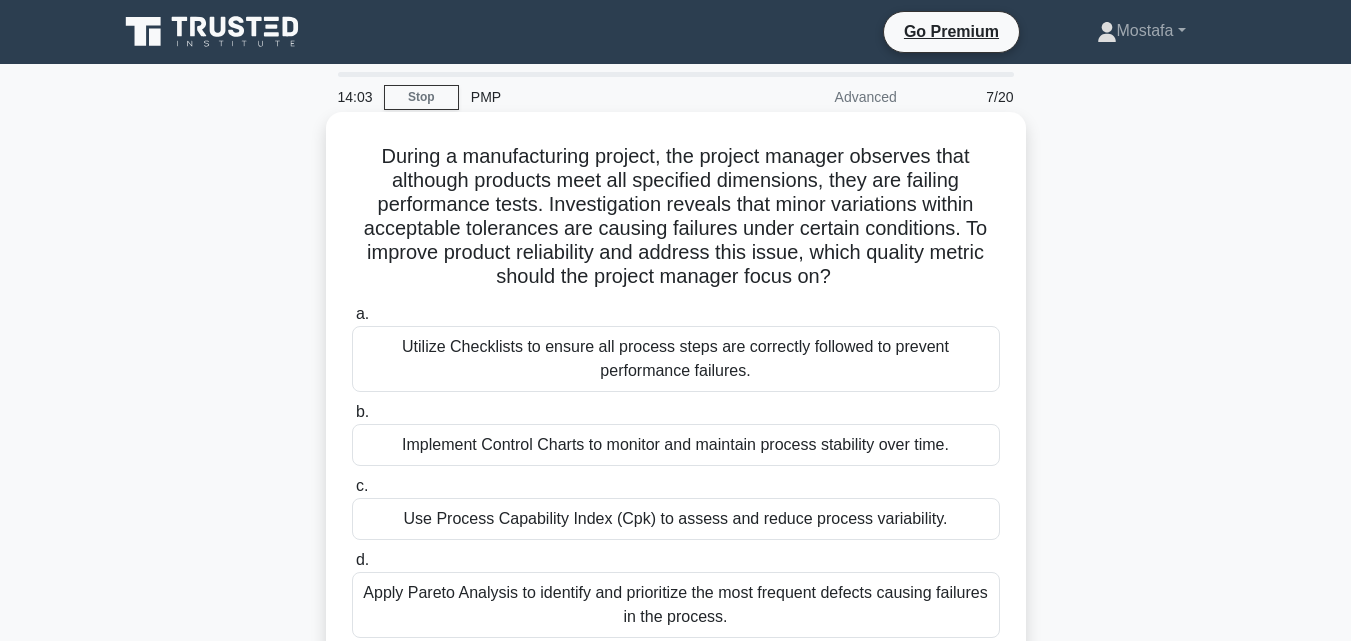 drag, startPoint x: 376, startPoint y: 152, endPoint x: 761, endPoint y: 618, distance: 604.4675 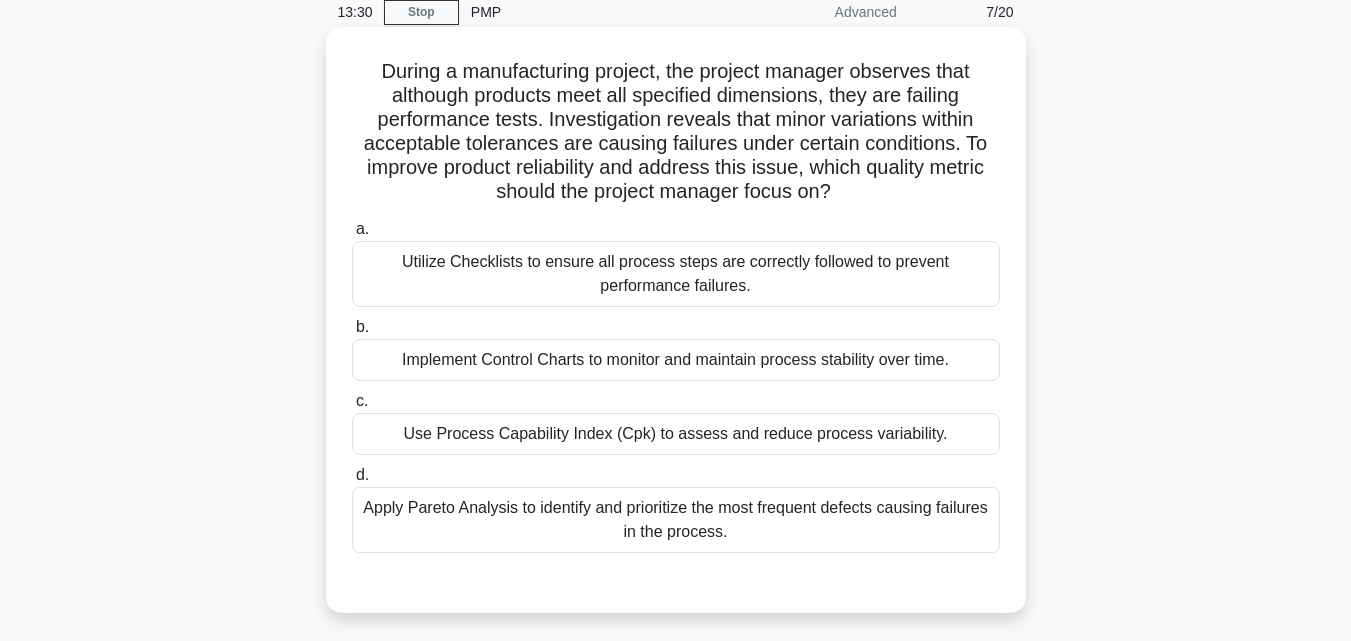 scroll, scrollTop: 200, scrollLeft: 0, axis: vertical 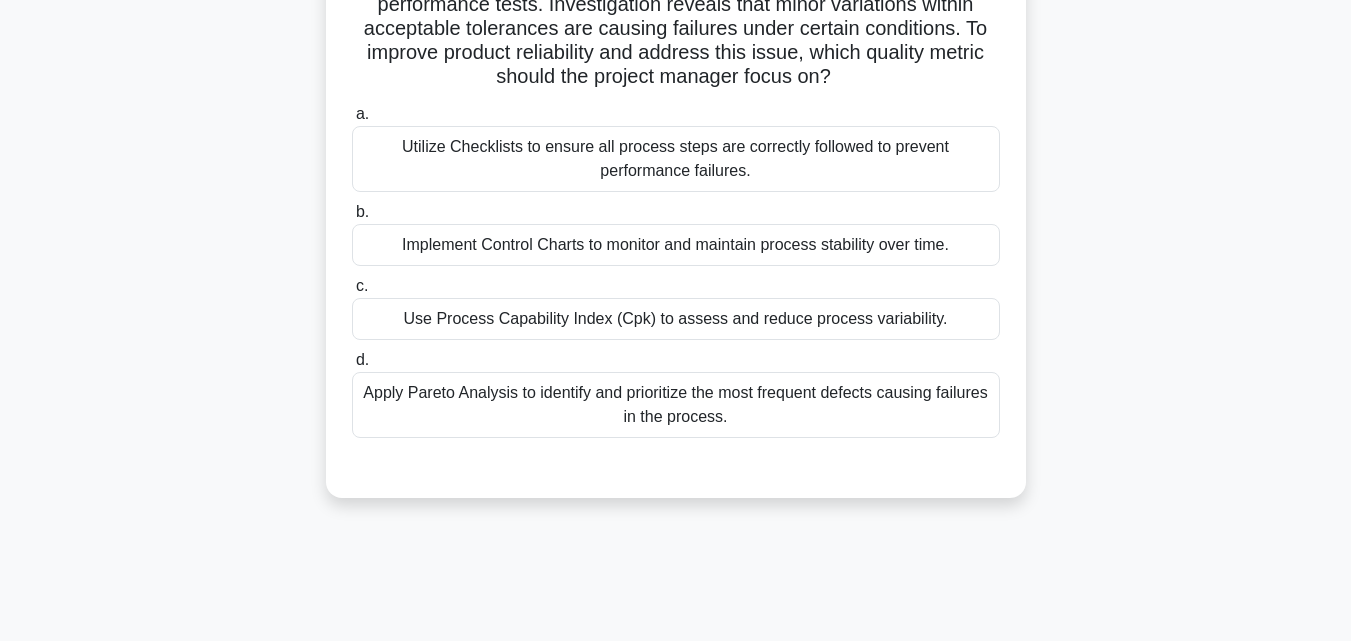 click on "Apply Pareto Analysis to identify and prioritize the most frequent defects causing failures in the process." at bounding box center (676, 405) 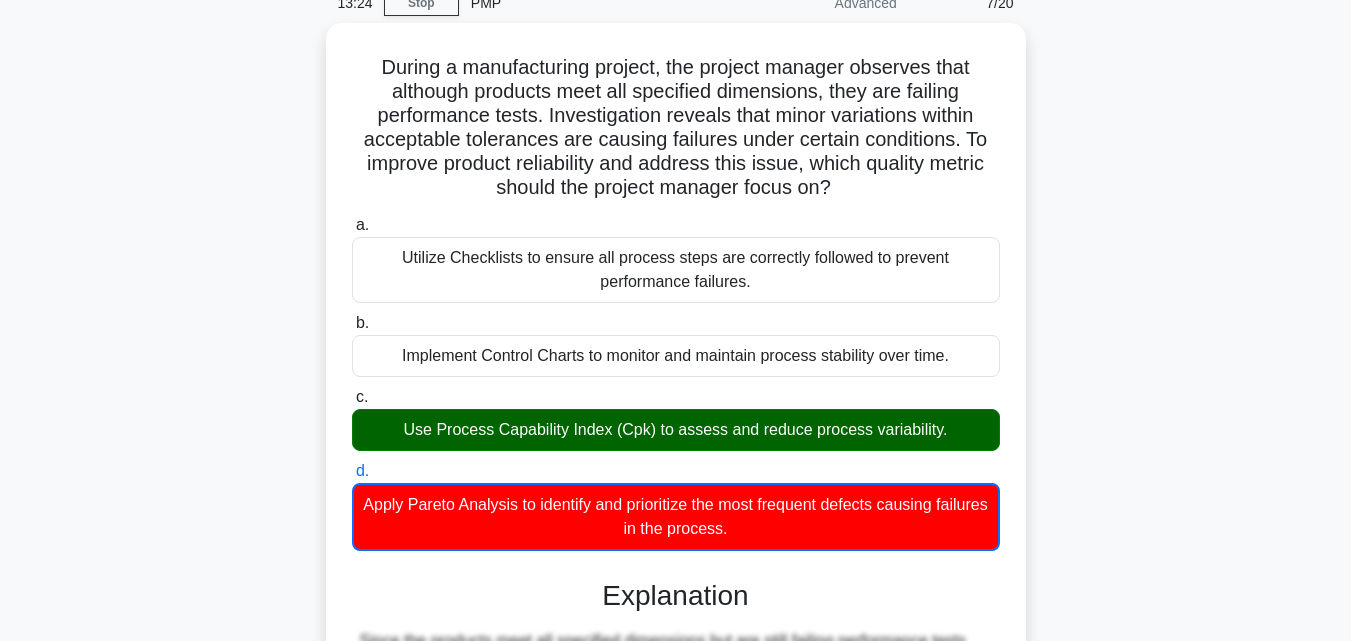 scroll, scrollTop: 0, scrollLeft: 0, axis: both 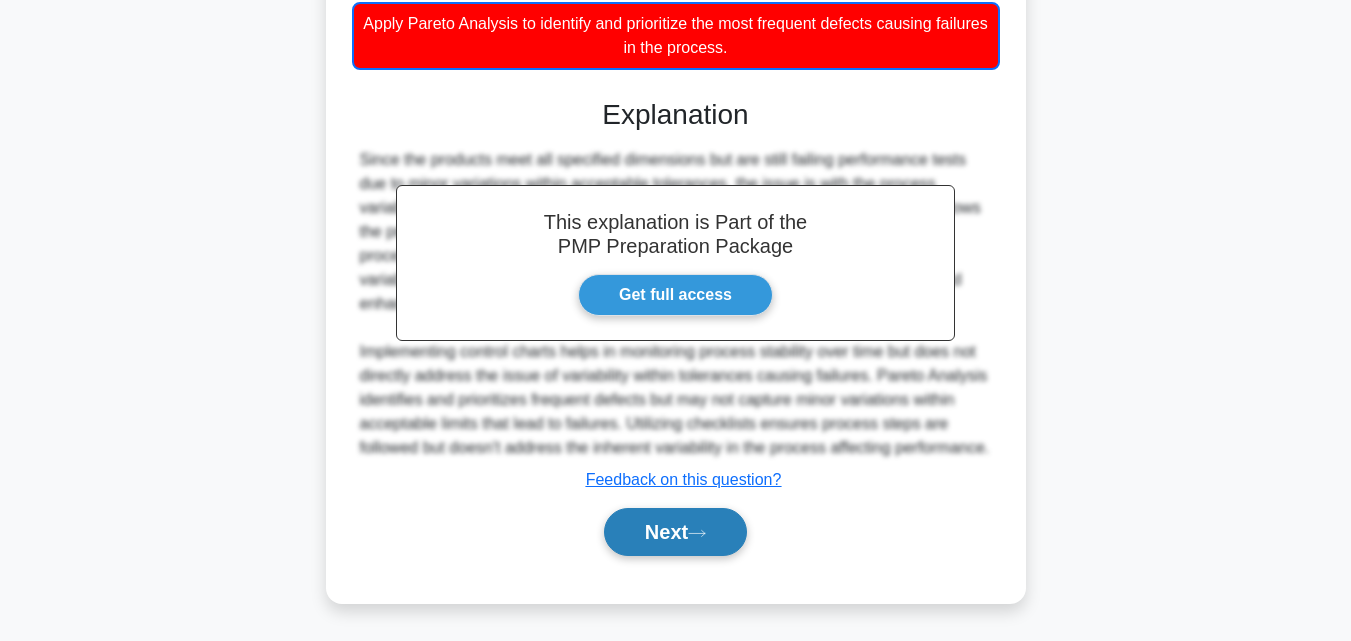 click on "Next" at bounding box center [675, 532] 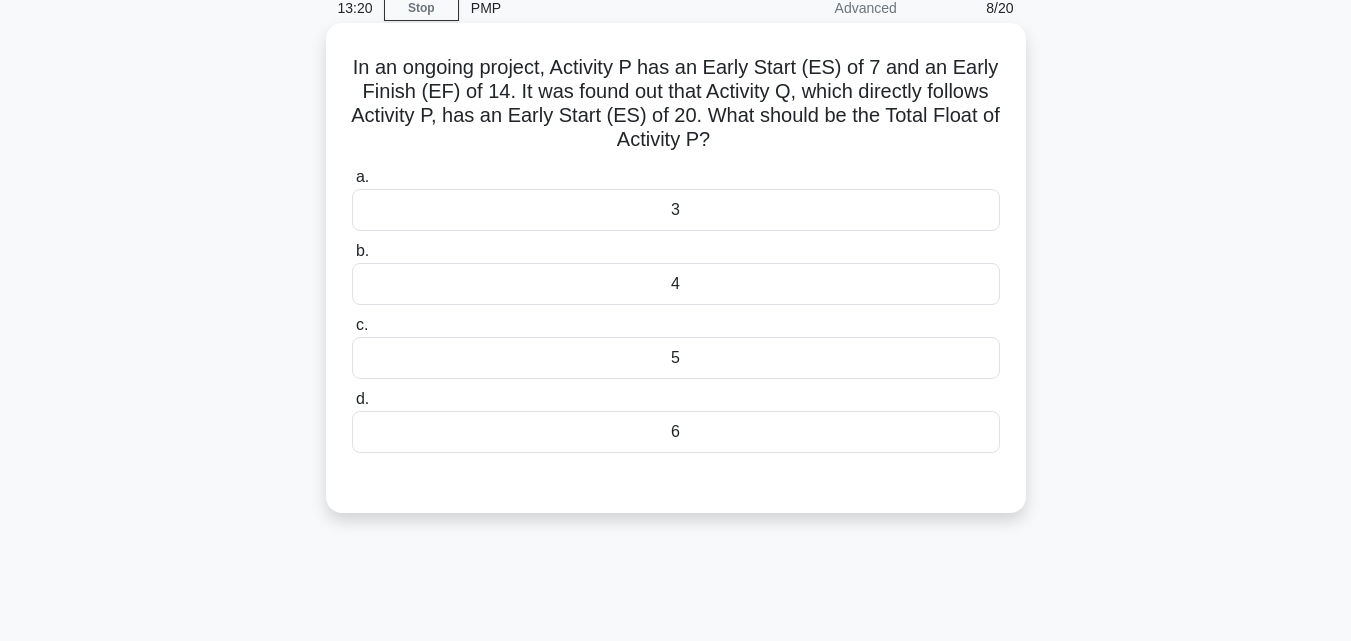 scroll, scrollTop: 39, scrollLeft: 0, axis: vertical 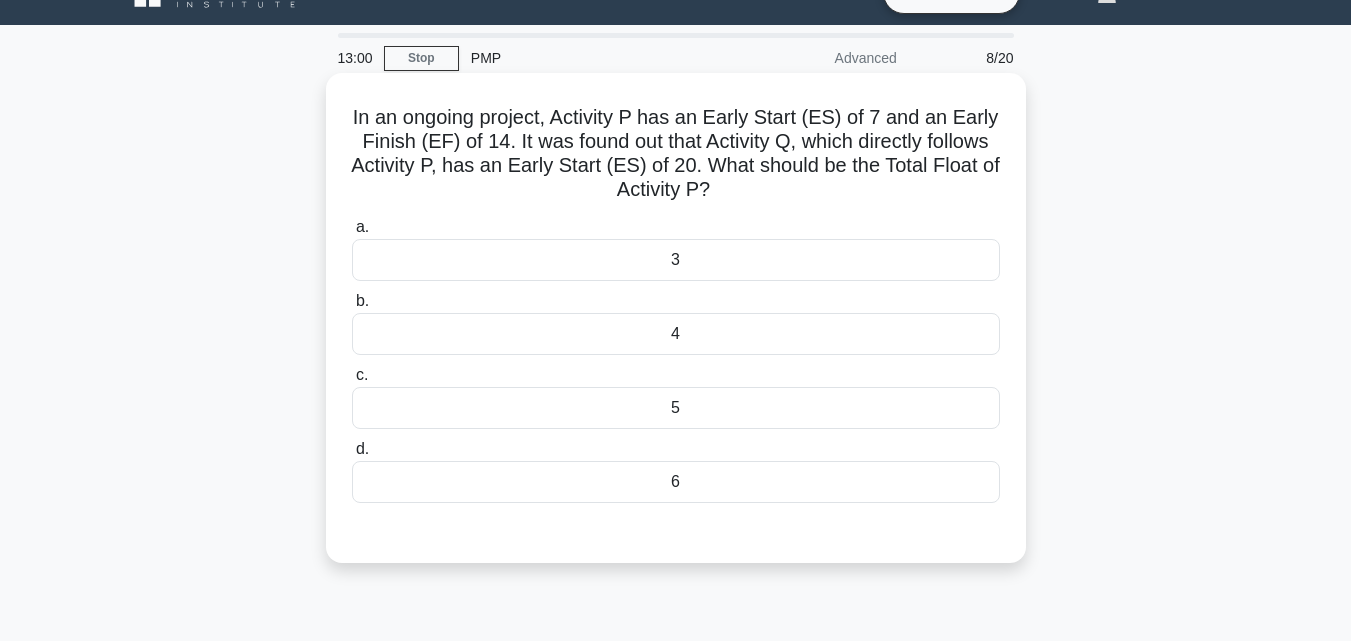 click on "3" at bounding box center (676, 260) 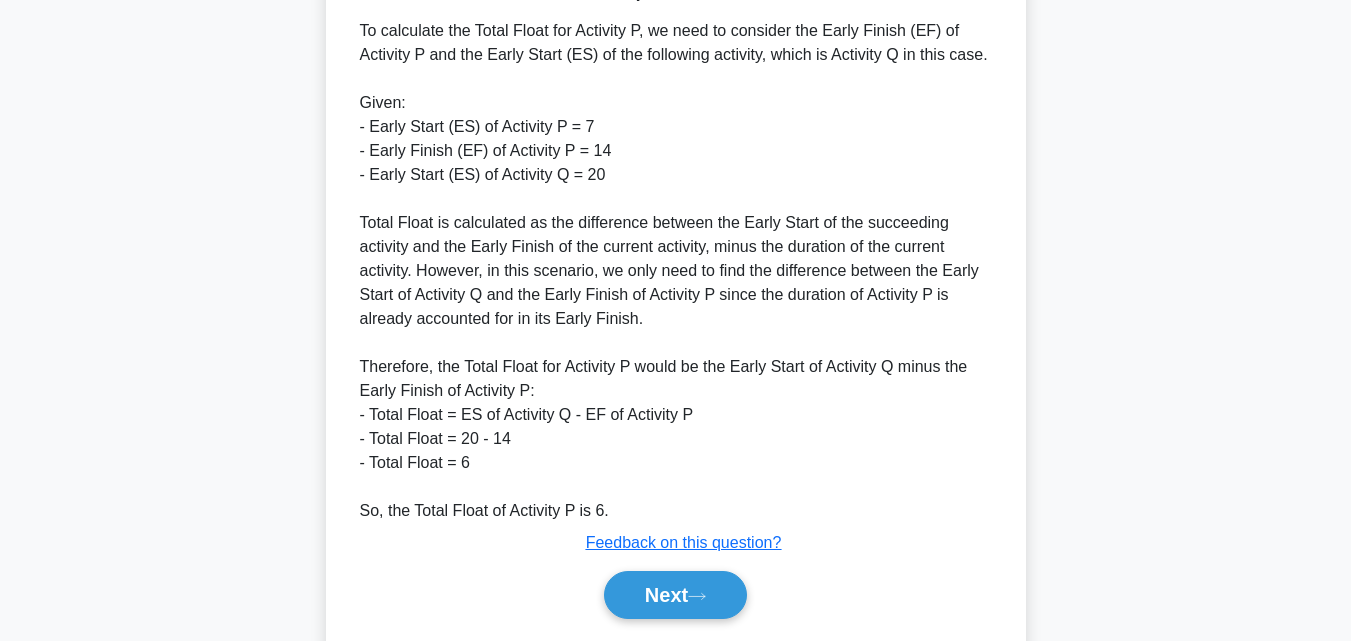 scroll, scrollTop: 667, scrollLeft: 0, axis: vertical 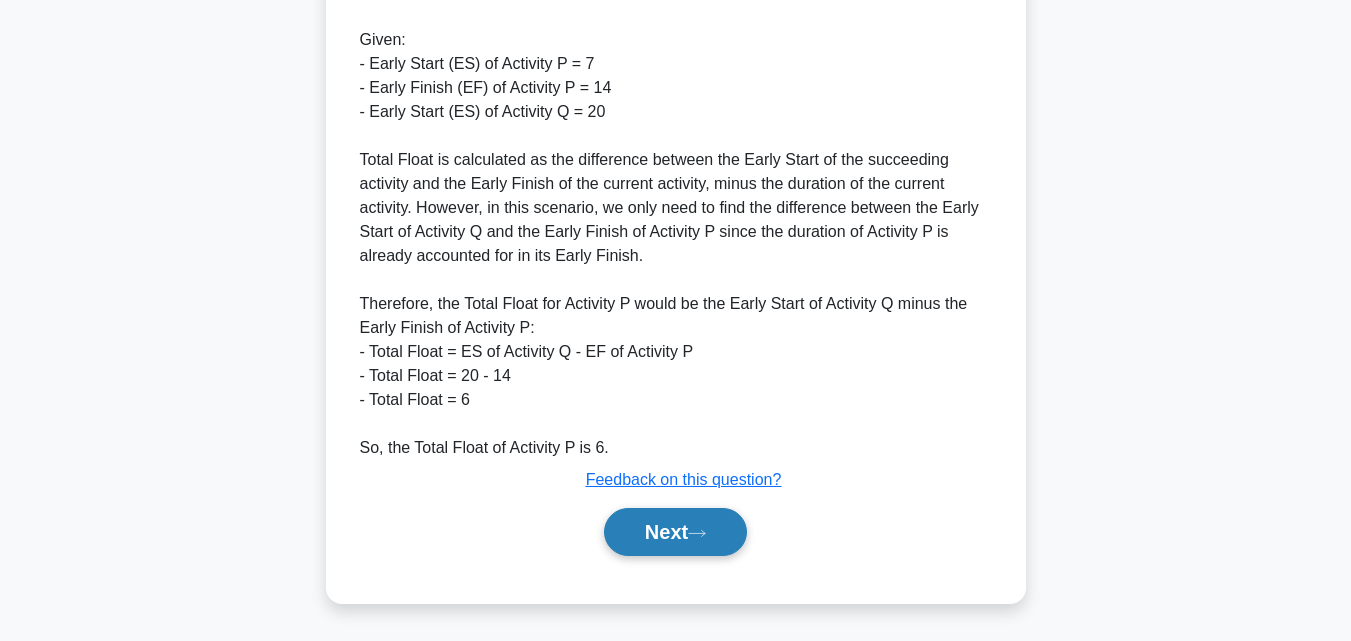 click on "Next" at bounding box center (675, 532) 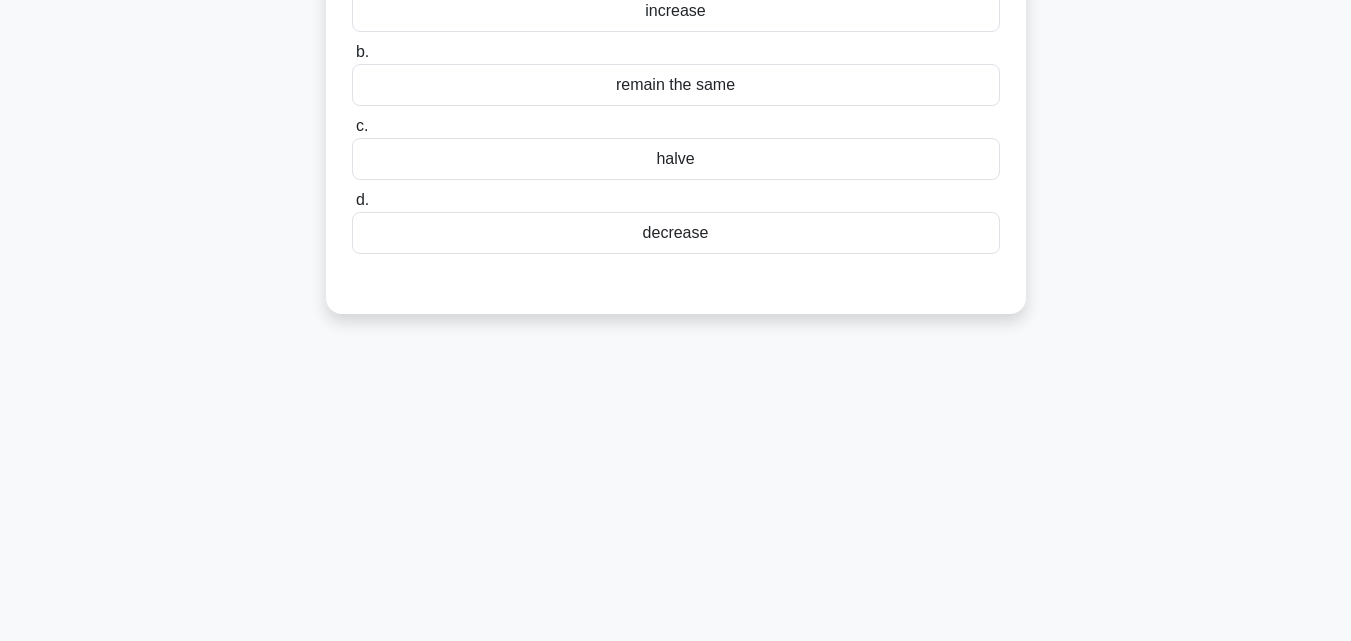 scroll, scrollTop: 39, scrollLeft: 0, axis: vertical 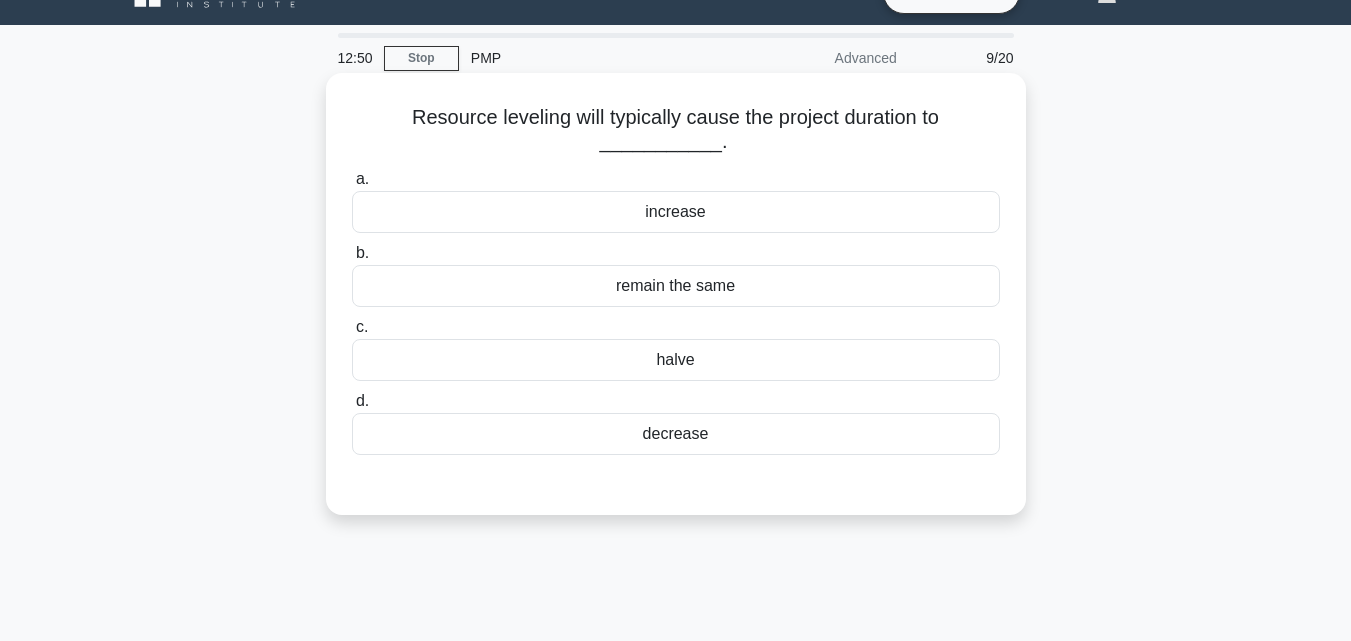 click on "increase" at bounding box center [676, 212] 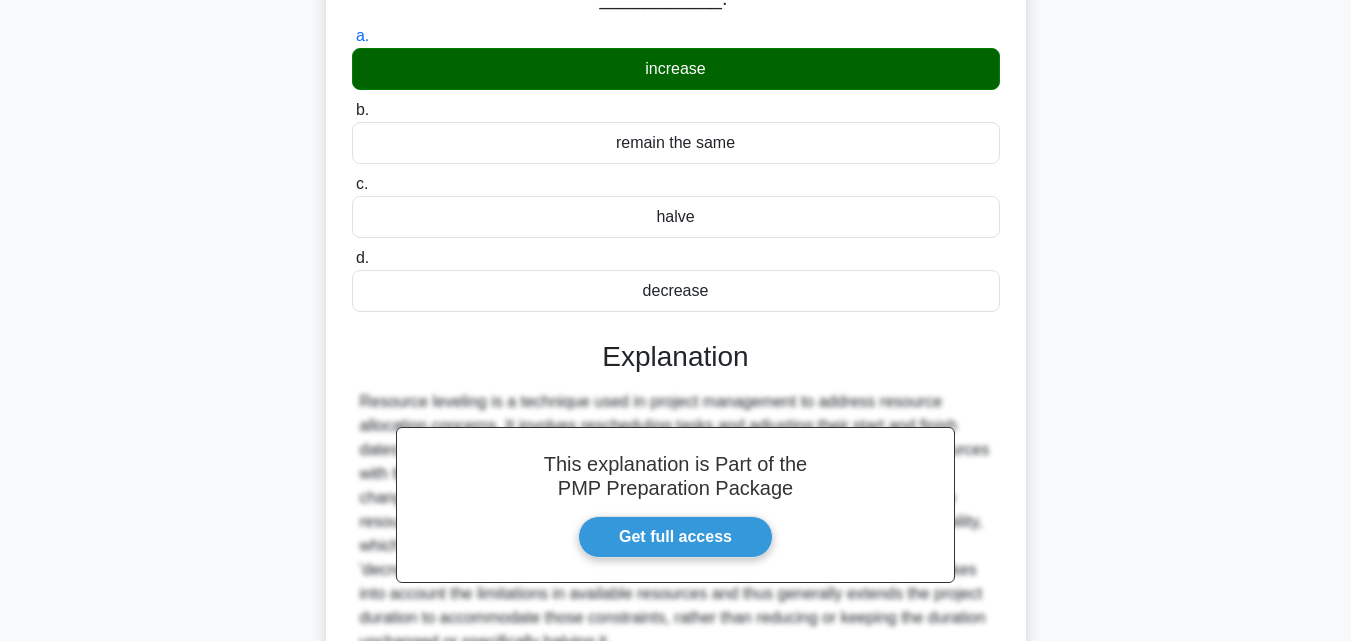 scroll, scrollTop: 439, scrollLeft: 0, axis: vertical 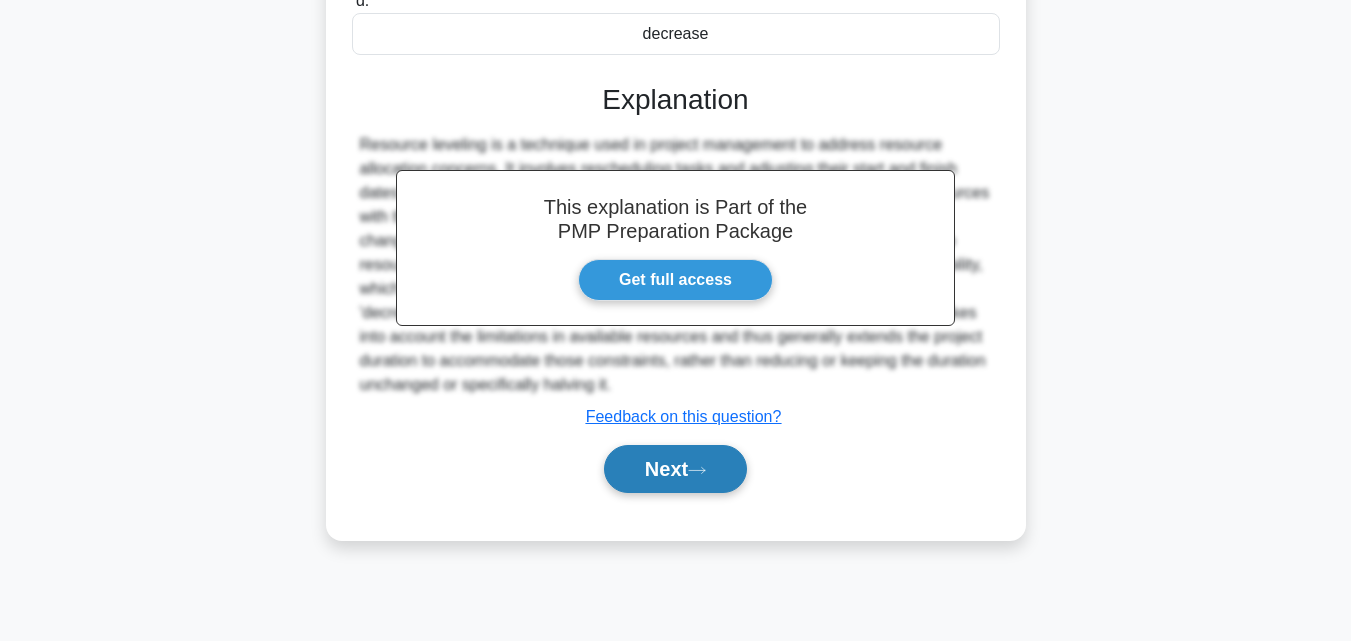 click 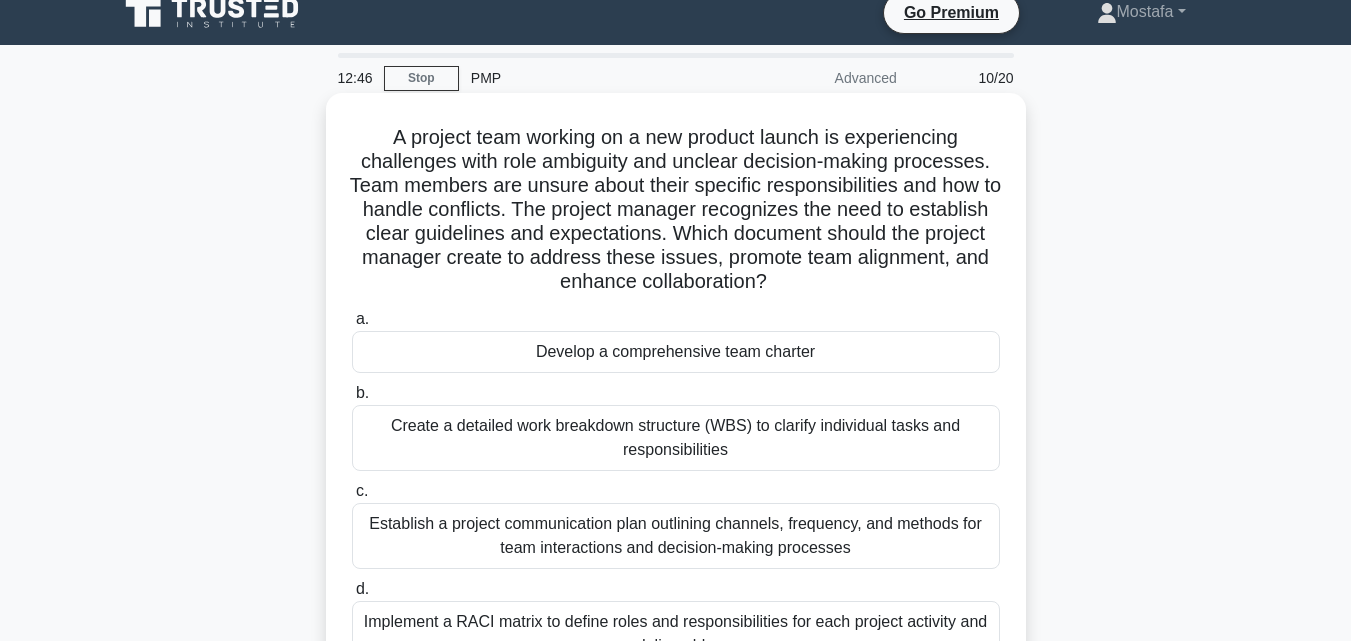 scroll, scrollTop: 0, scrollLeft: 0, axis: both 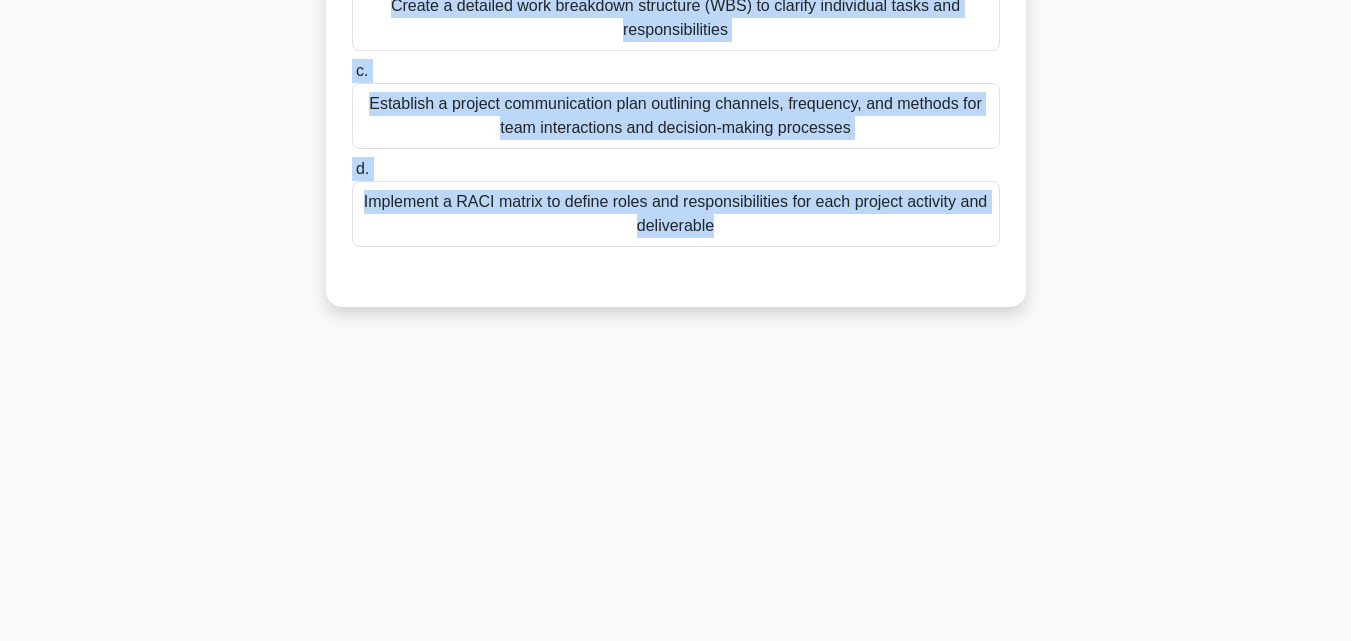 drag, startPoint x: 383, startPoint y: 166, endPoint x: 752, endPoint y: 307, distance: 395.0215 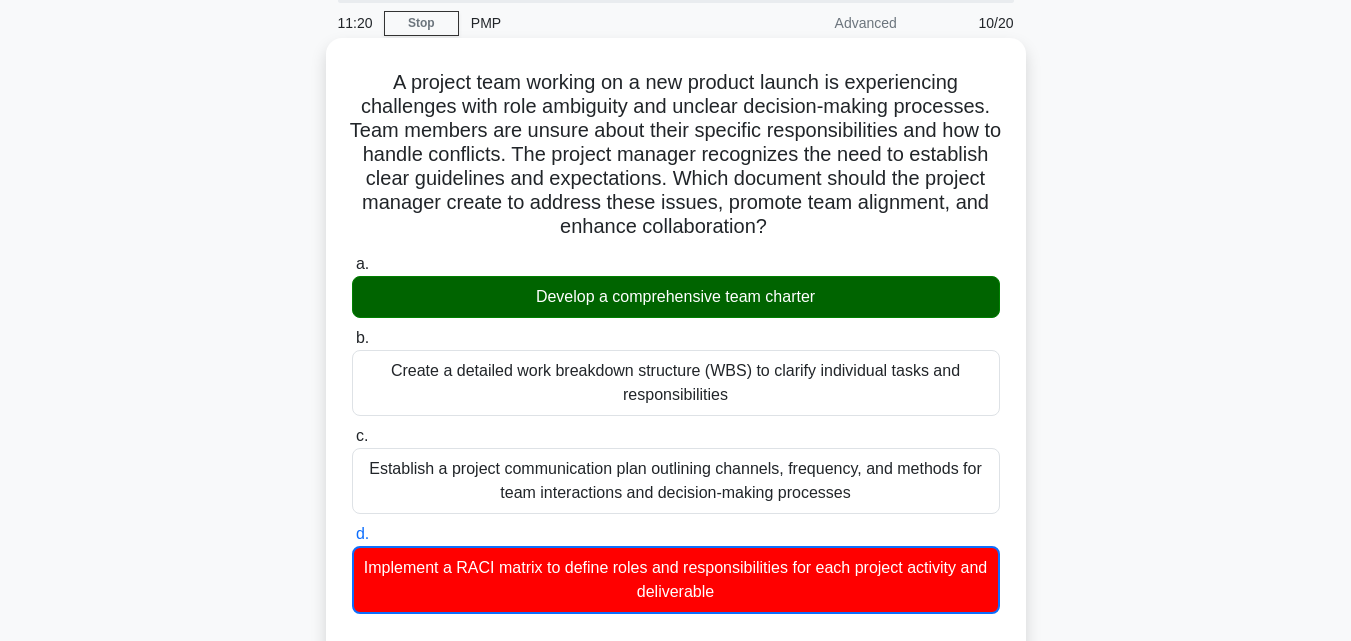 scroll, scrollTop: 0, scrollLeft: 0, axis: both 